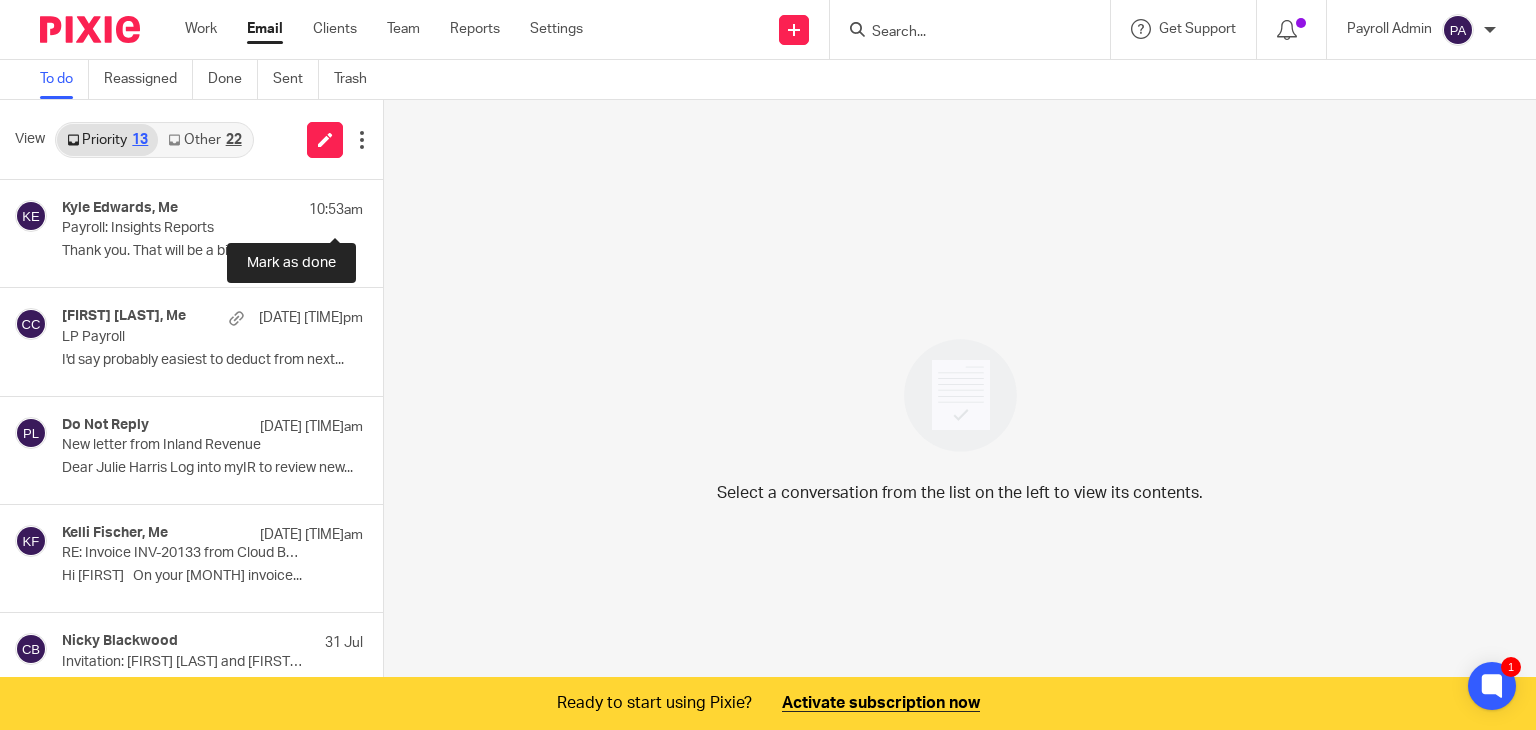 scroll, scrollTop: 0, scrollLeft: 0, axis: both 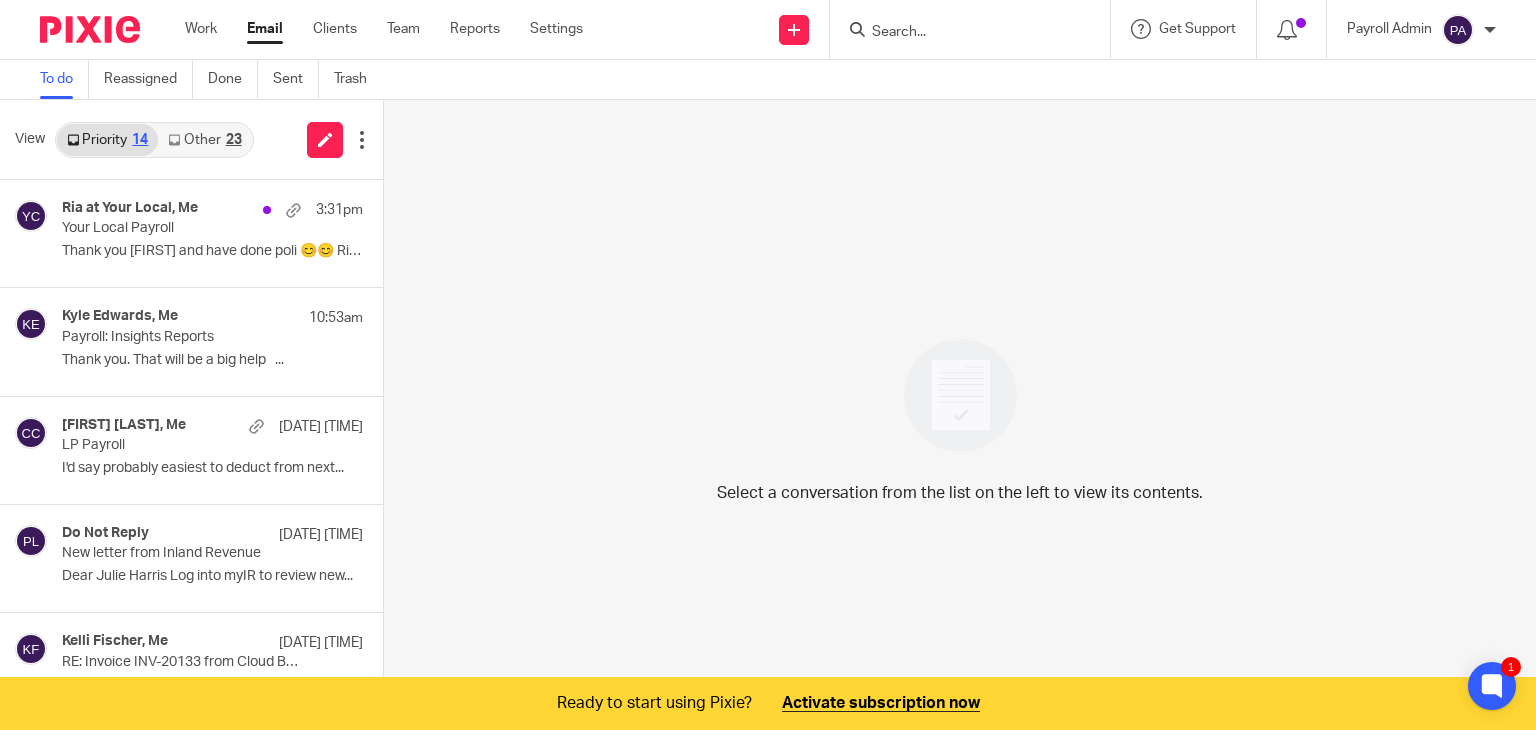 click on "Other
23" at bounding box center [204, 140] 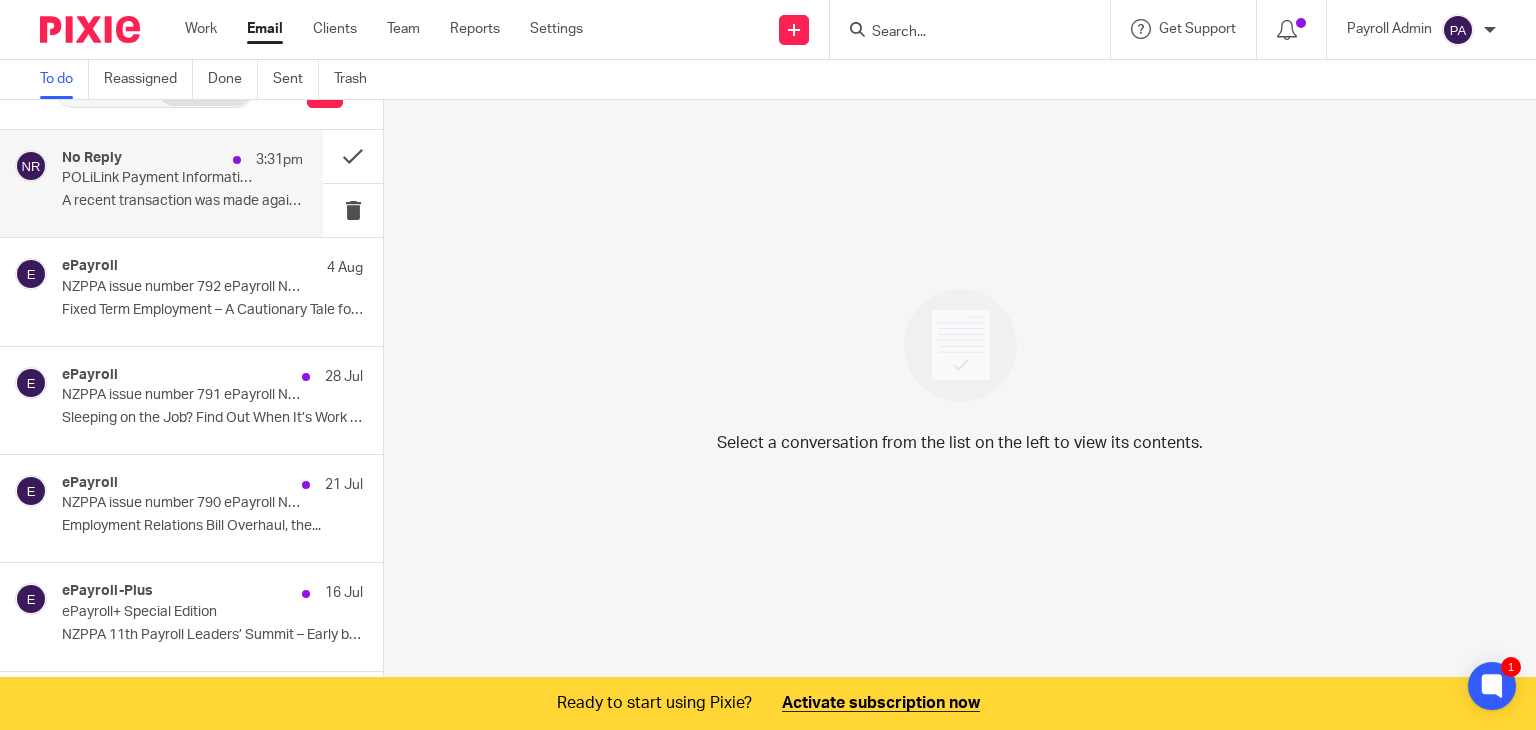 click on "POLiLink Payment Information" at bounding box center [158, 178] 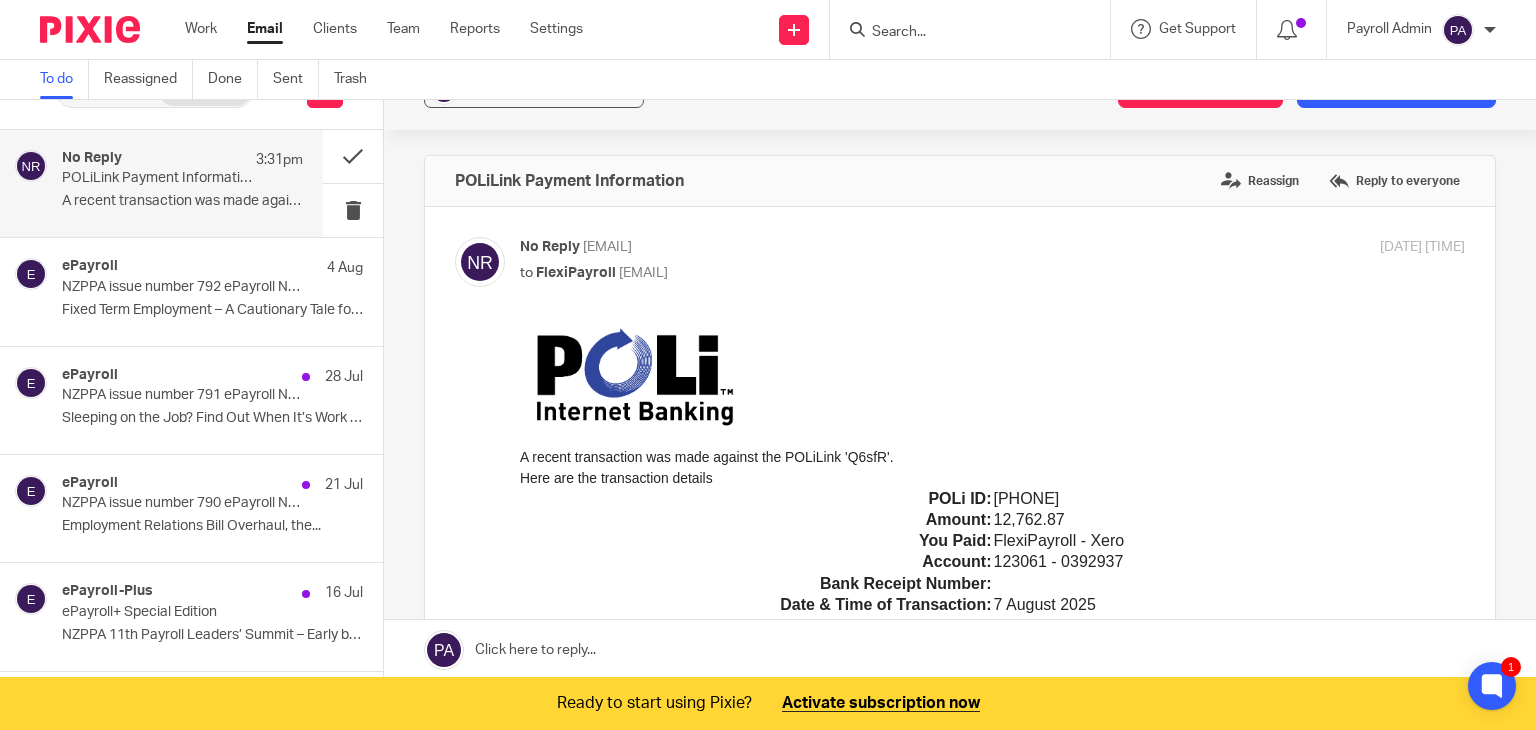 scroll, scrollTop: 0, scrollLeft: 0, axis: both 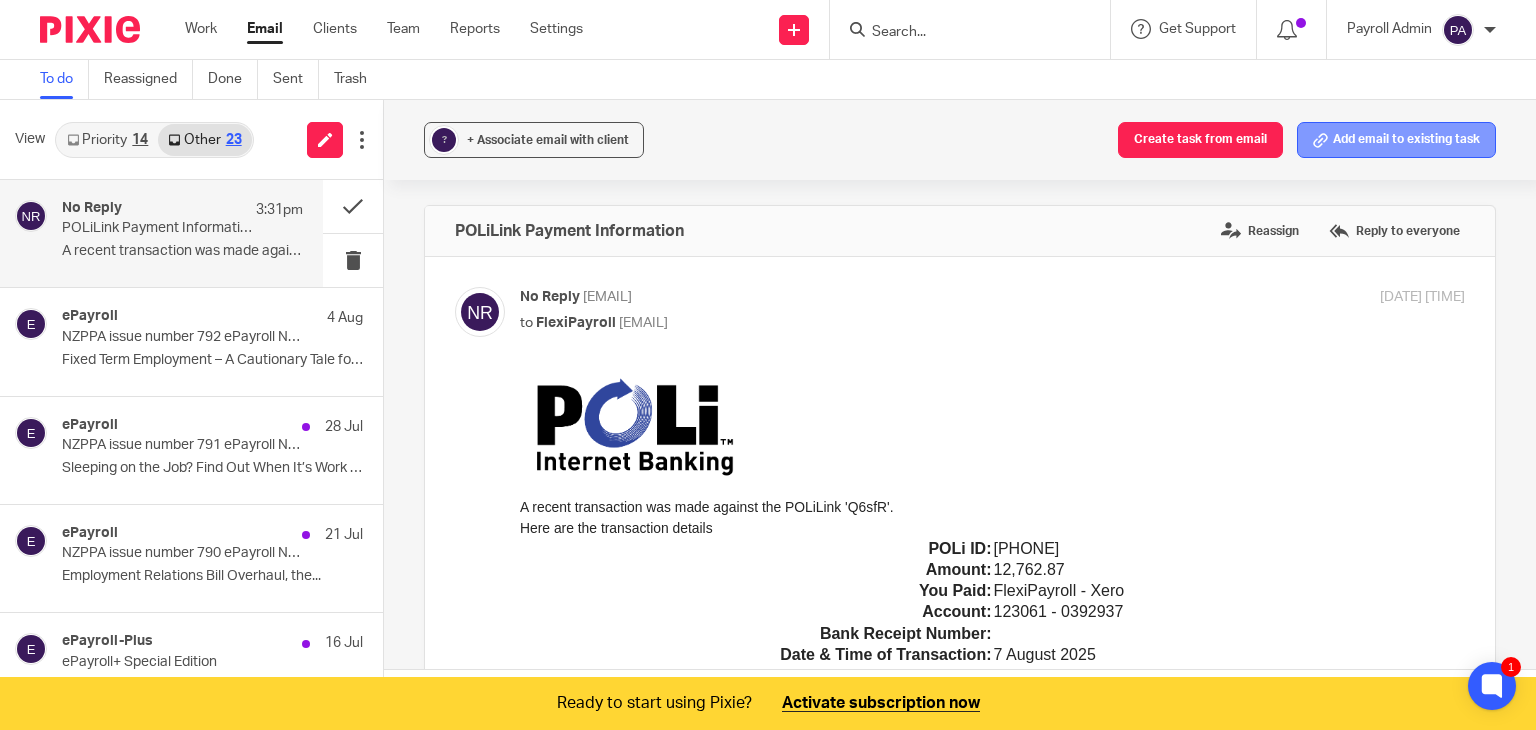 click on "Add email to existing task" at bounding box center (1396, 140) 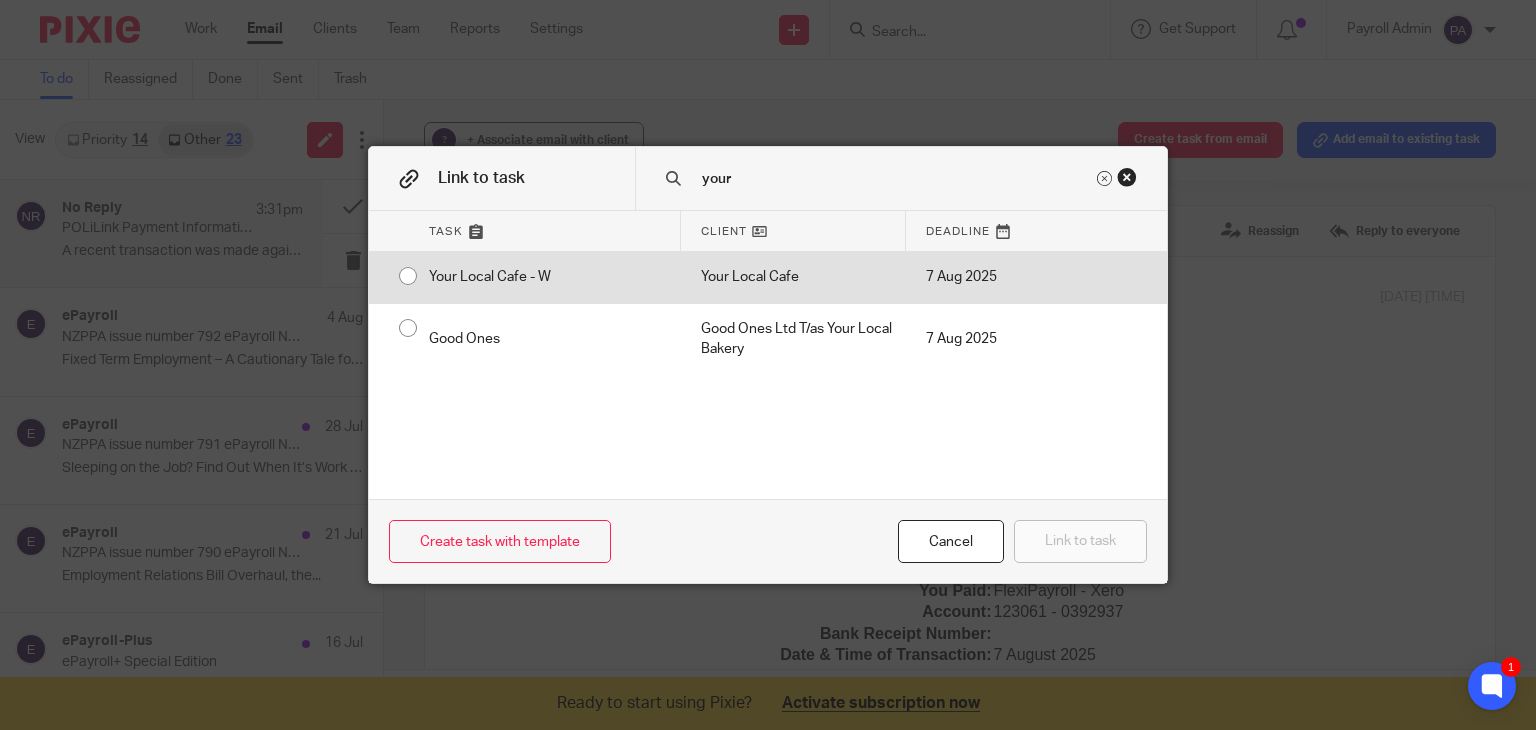 type on "your" 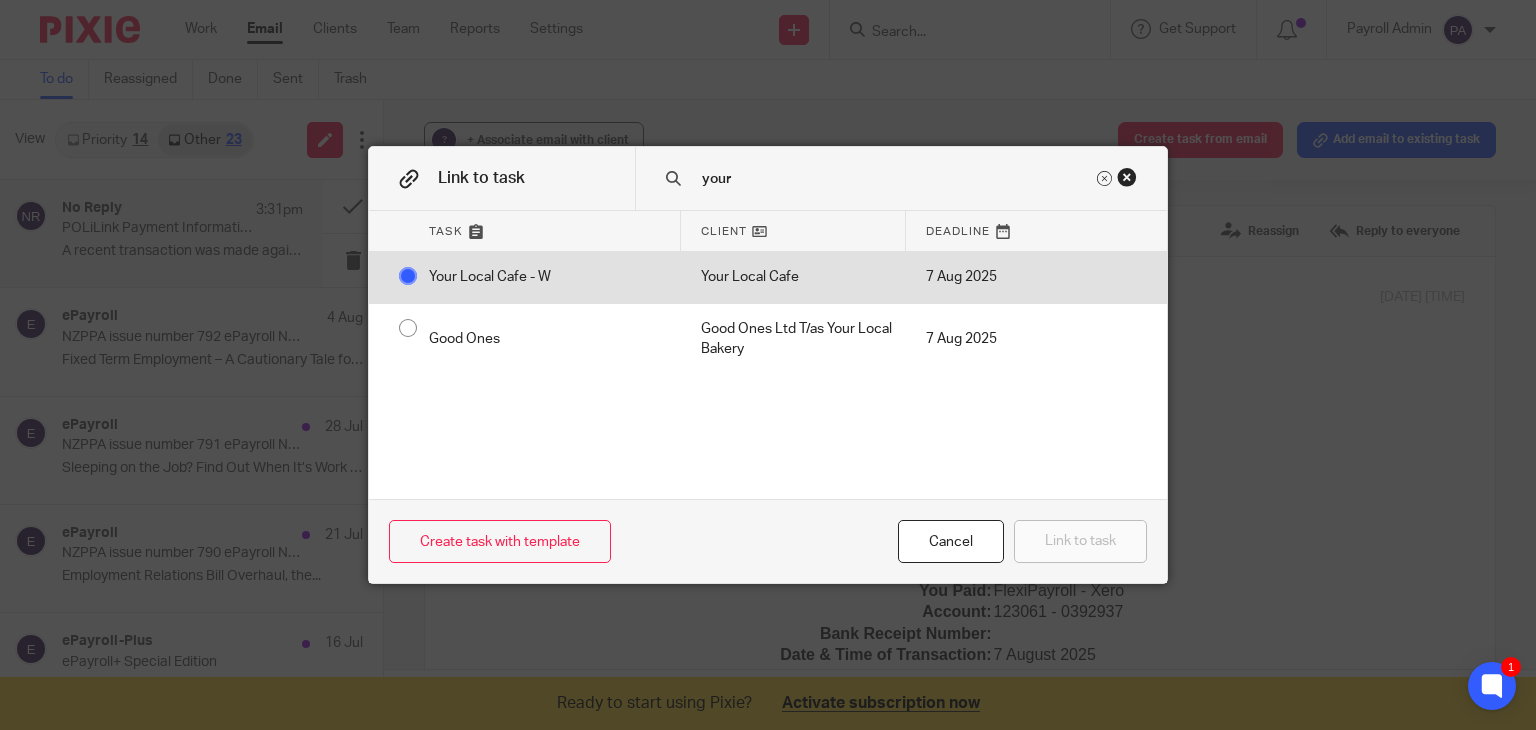 radio on "true" 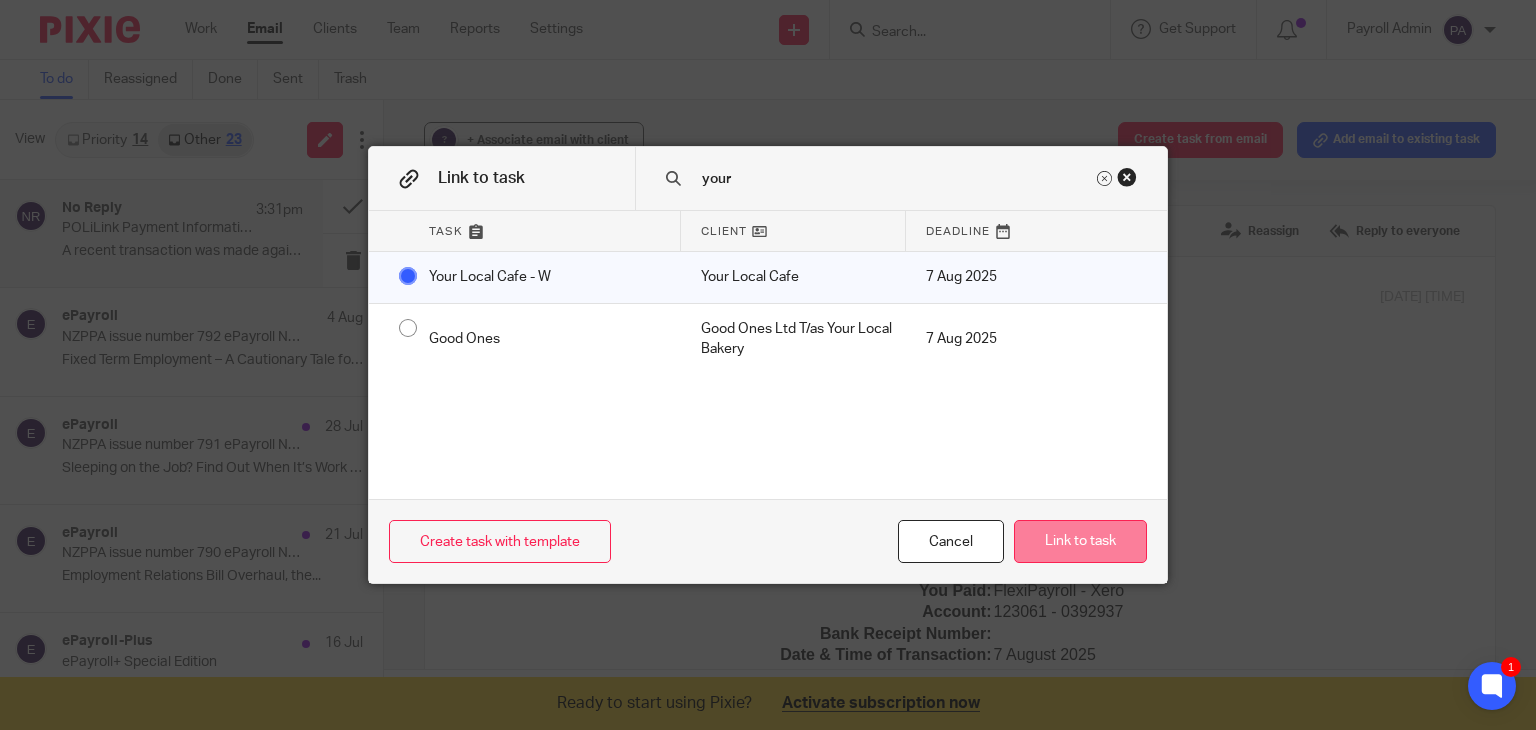 click on "Link to task" at bounding box center (1080, 541) 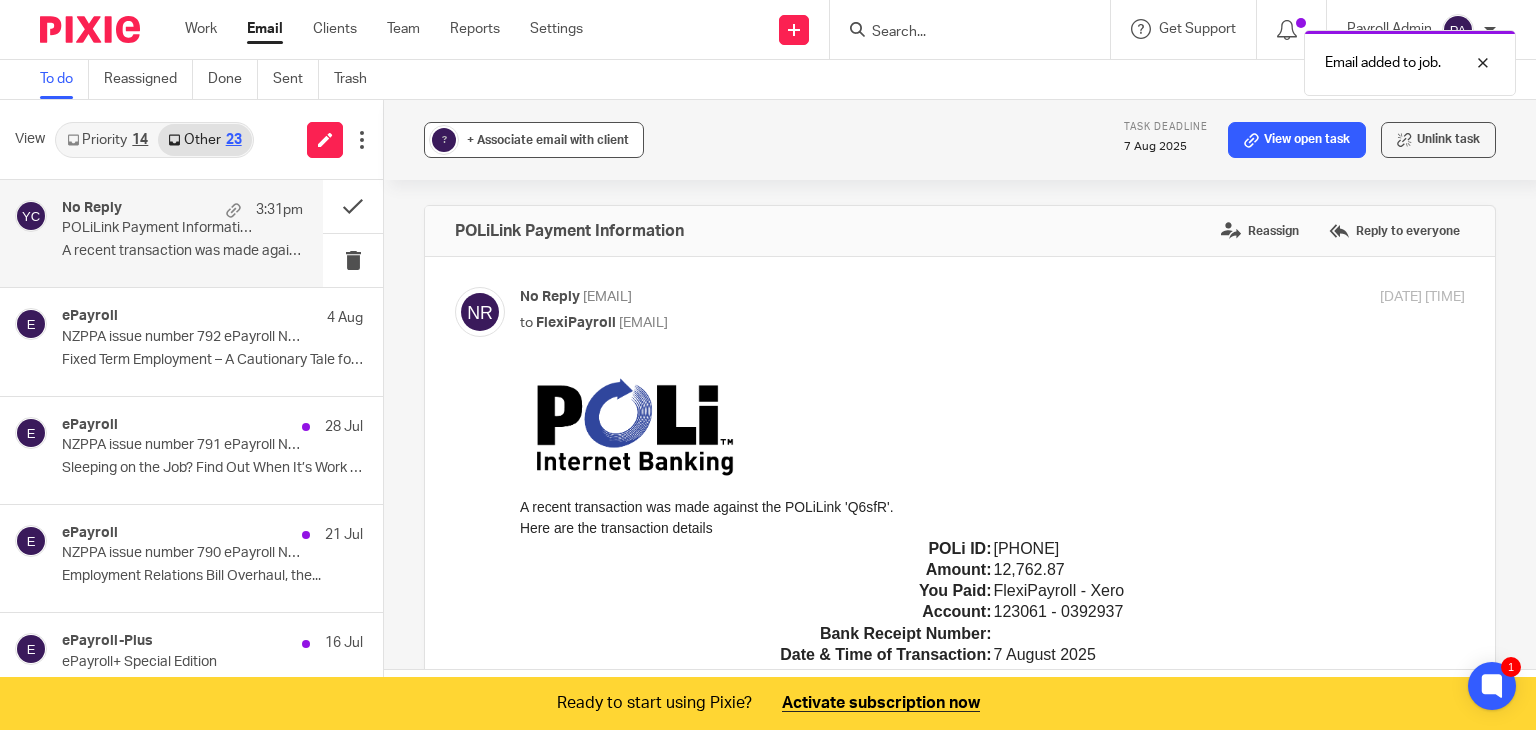 click on "+ Associate email with client" at bounding box center (548, 140) 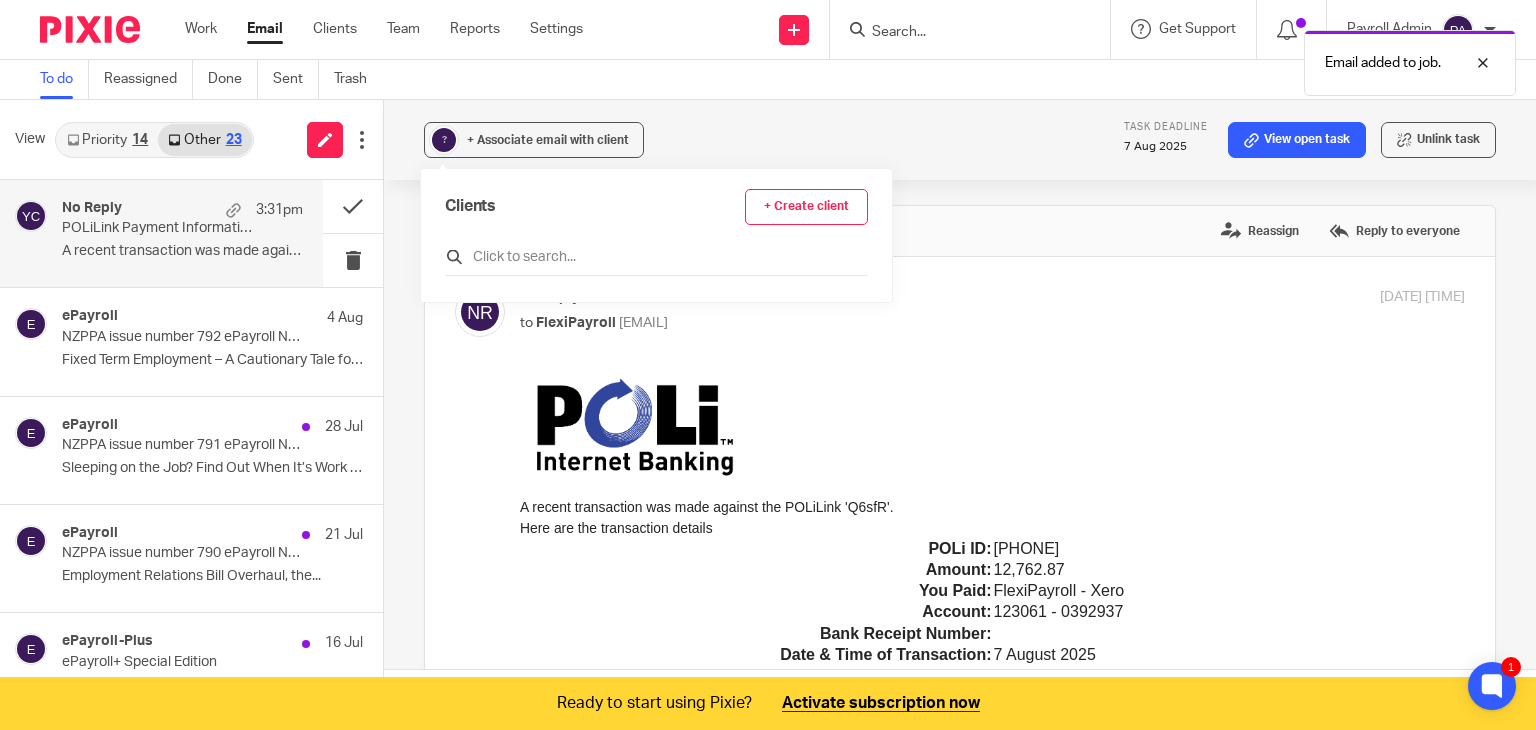 click at bounding box center [656, 257] 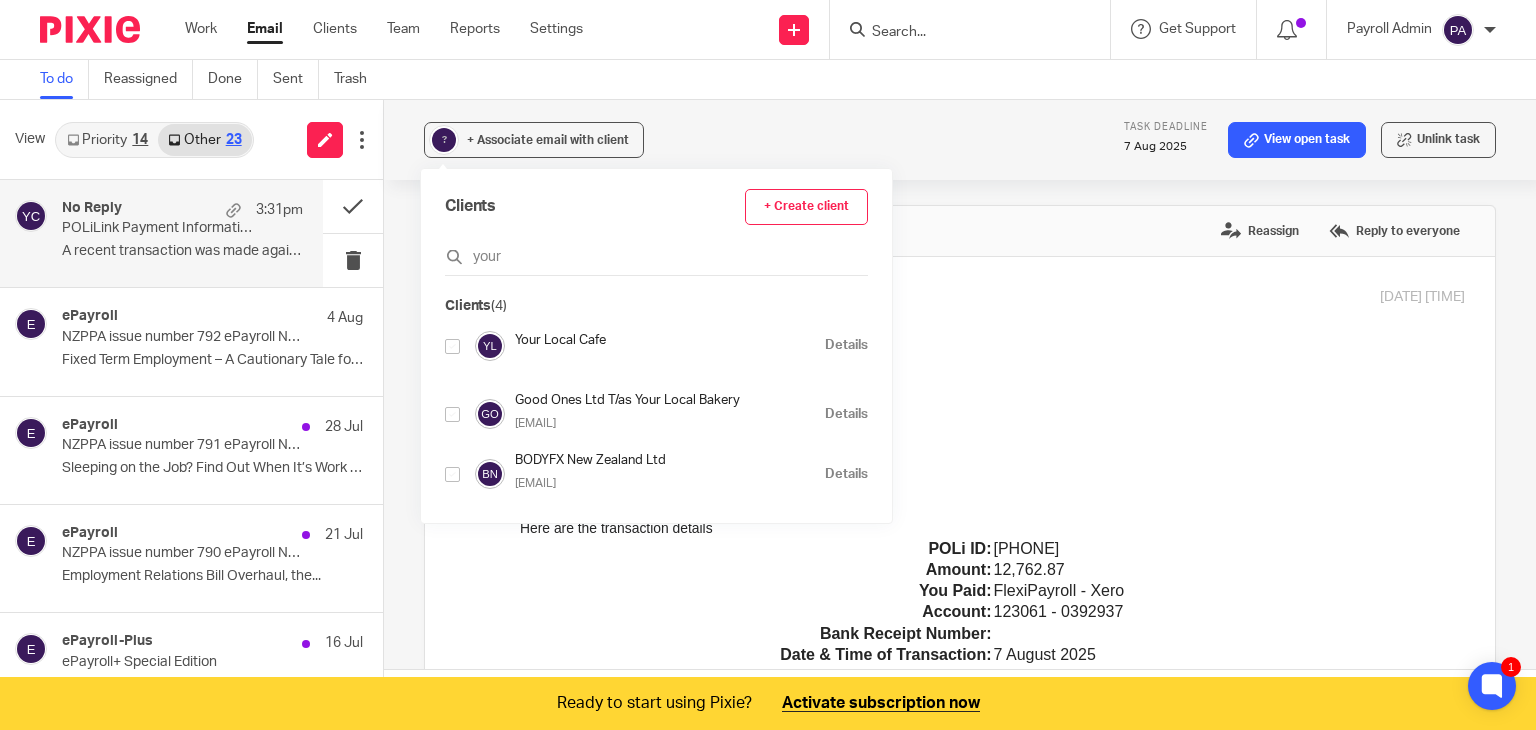 type on "your" 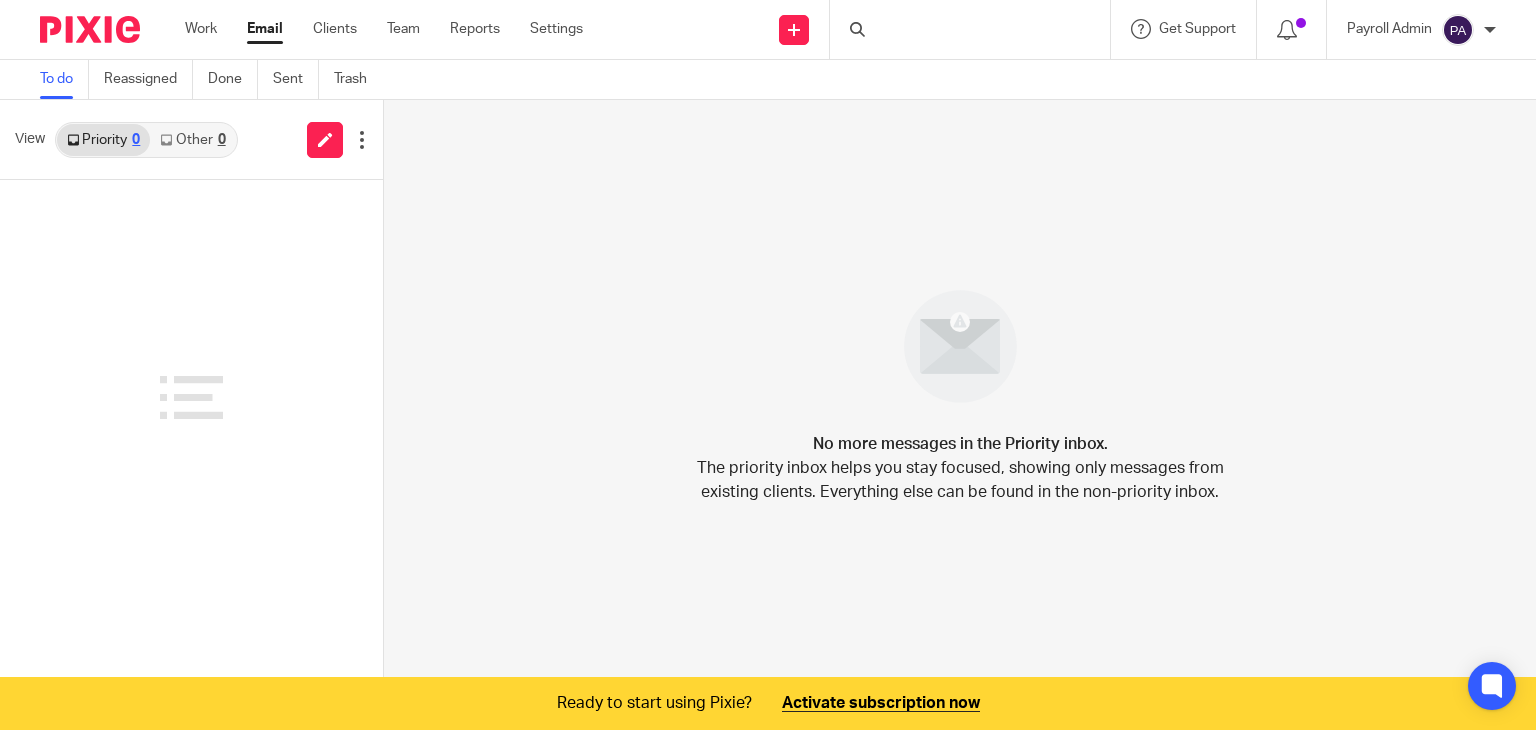 scroll, scrollTop: 0, scrollLeft: 0, axis: both 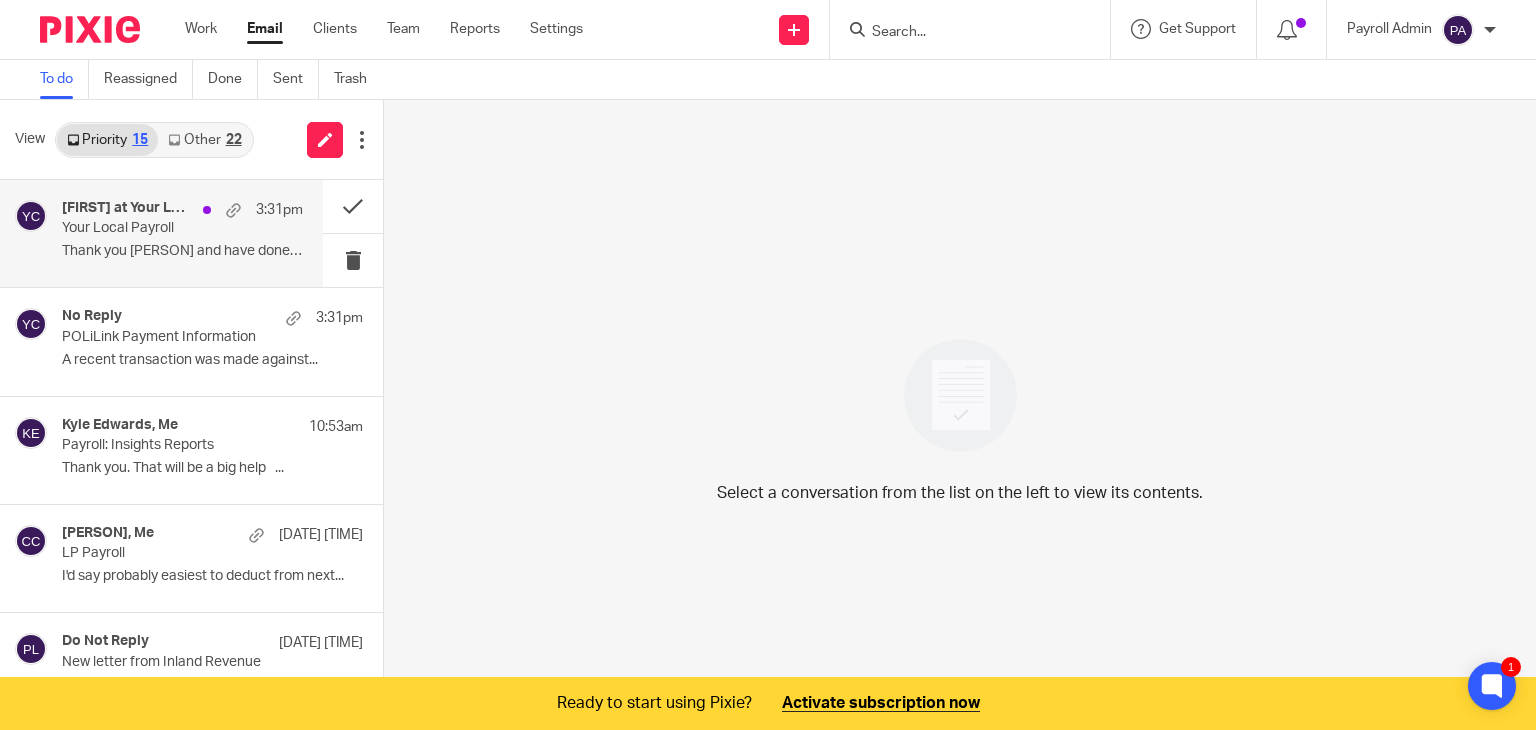 click on "[FIRST] at Your Local, Me
[TIME]   Your Local Payroll   Thank you [PERSON] and have done poli 😊😊      [FIRST]..." at bounding box center [182, 233] 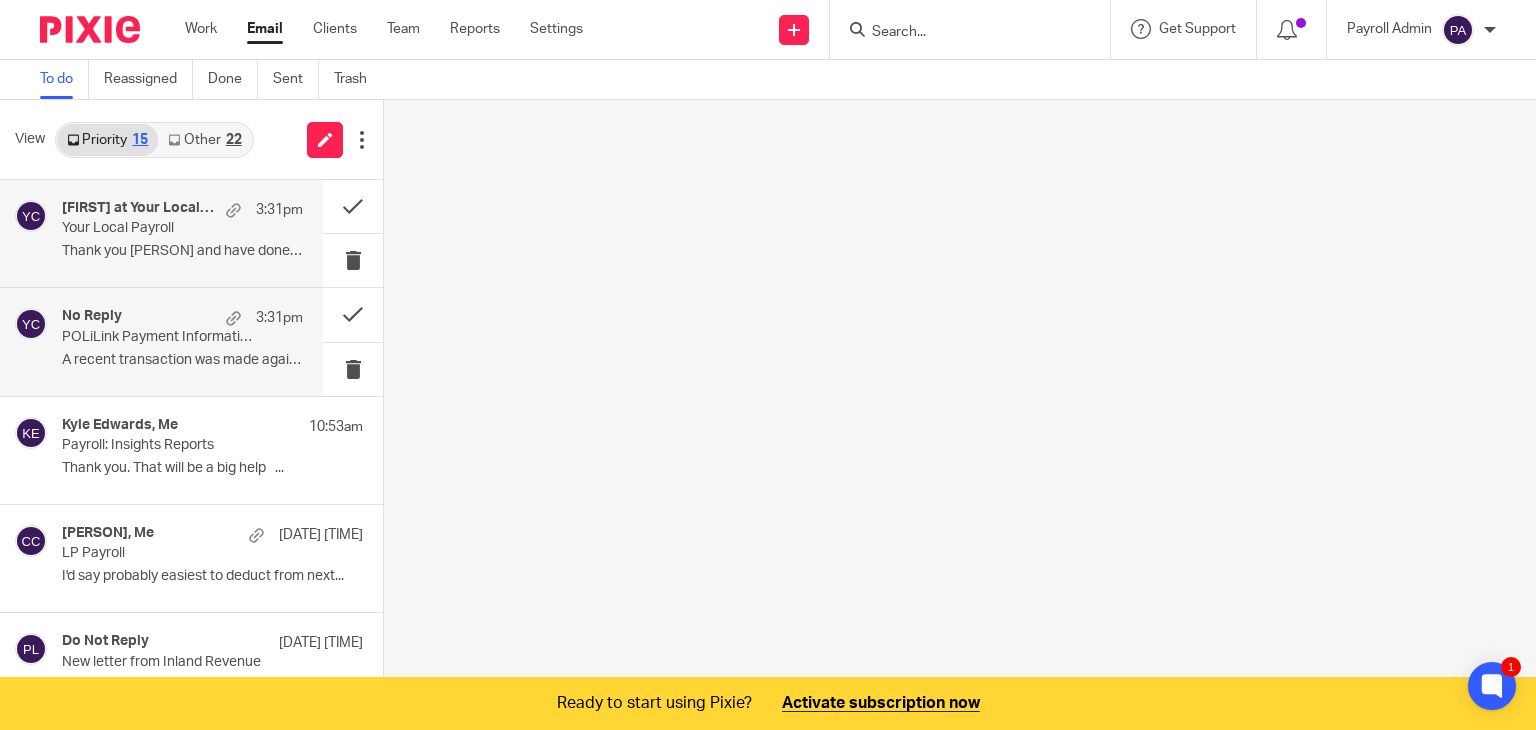 click on "POLiLink Payment Information" at bounding box center [158, 337] 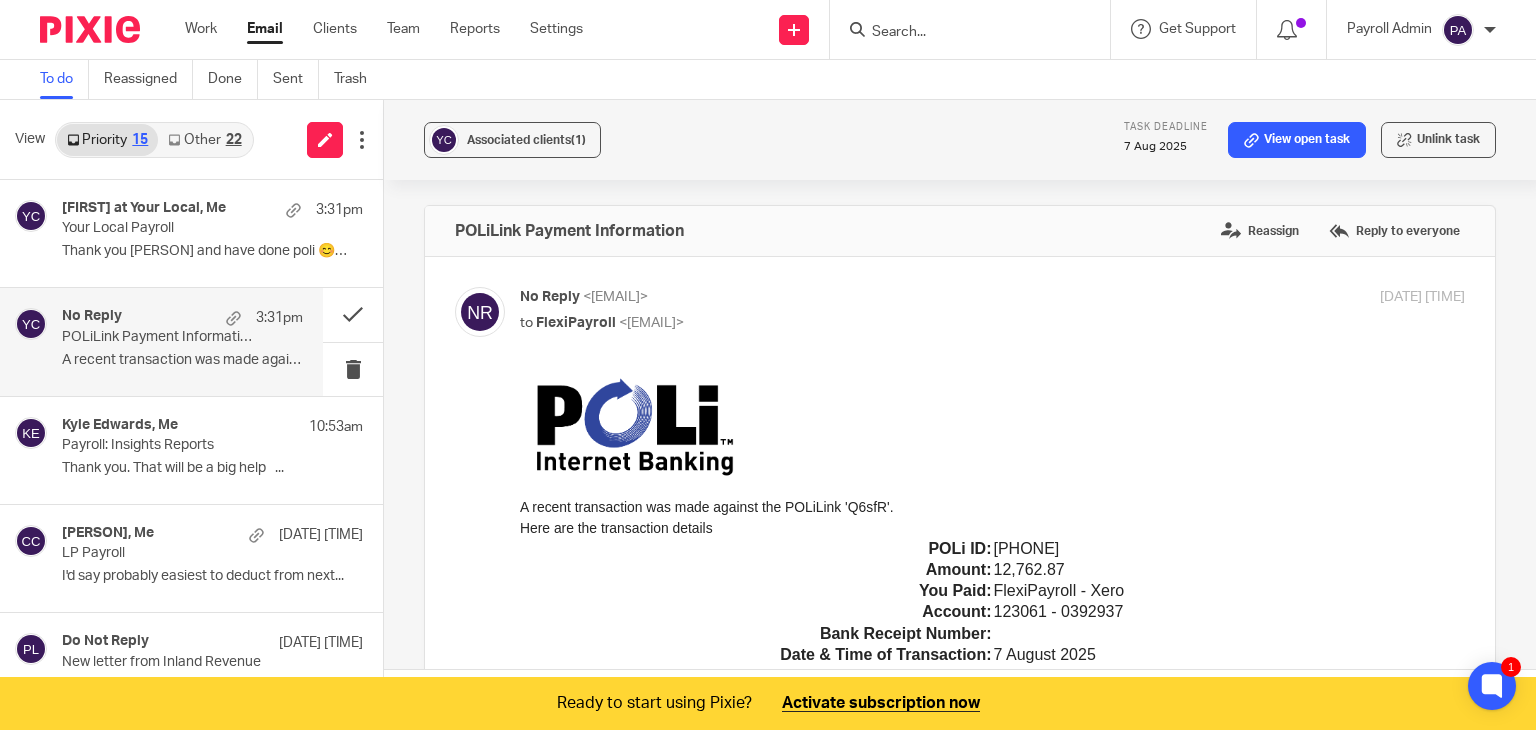 scroll, scrollTop: 0, scrollLeft: 0, axis: both 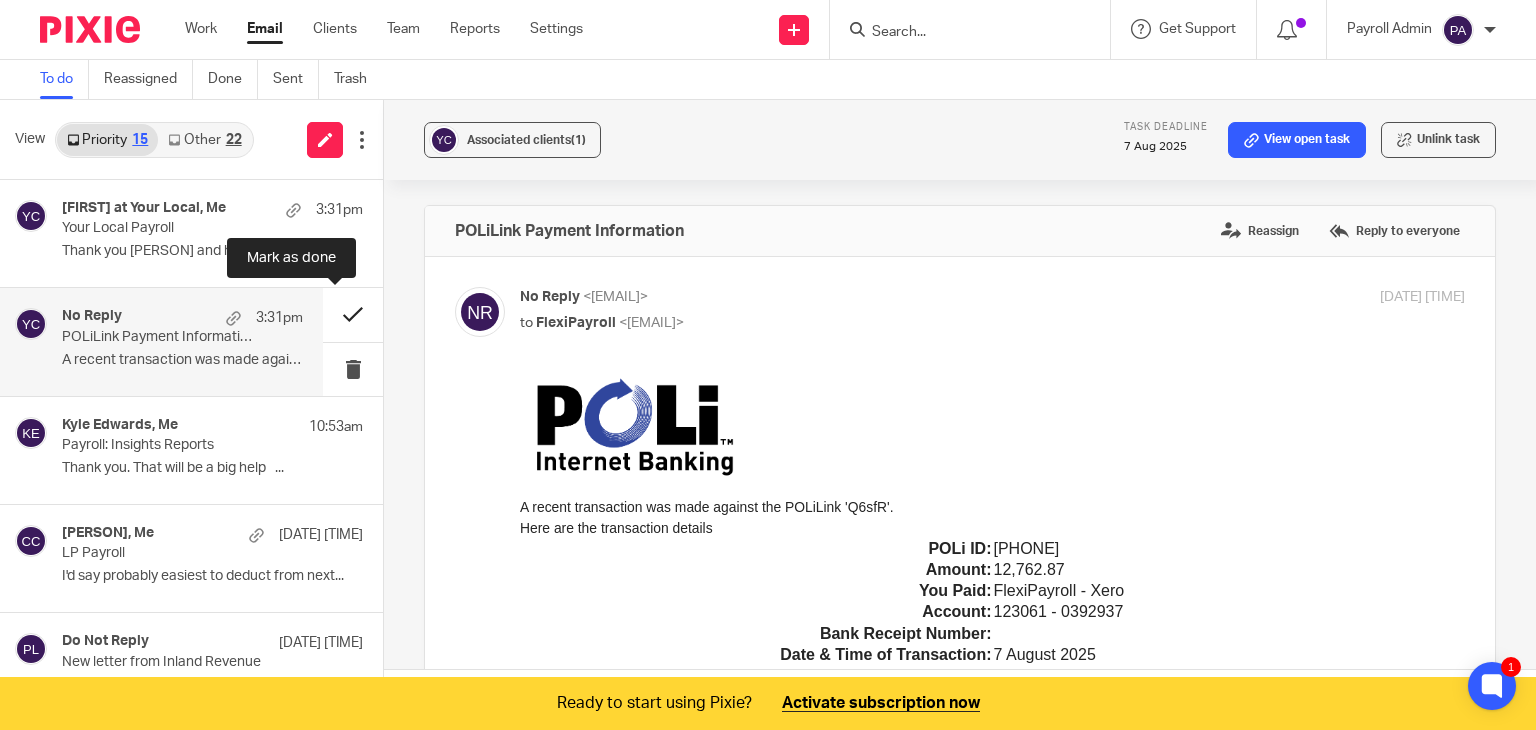 click at bounding box center (353, 314) 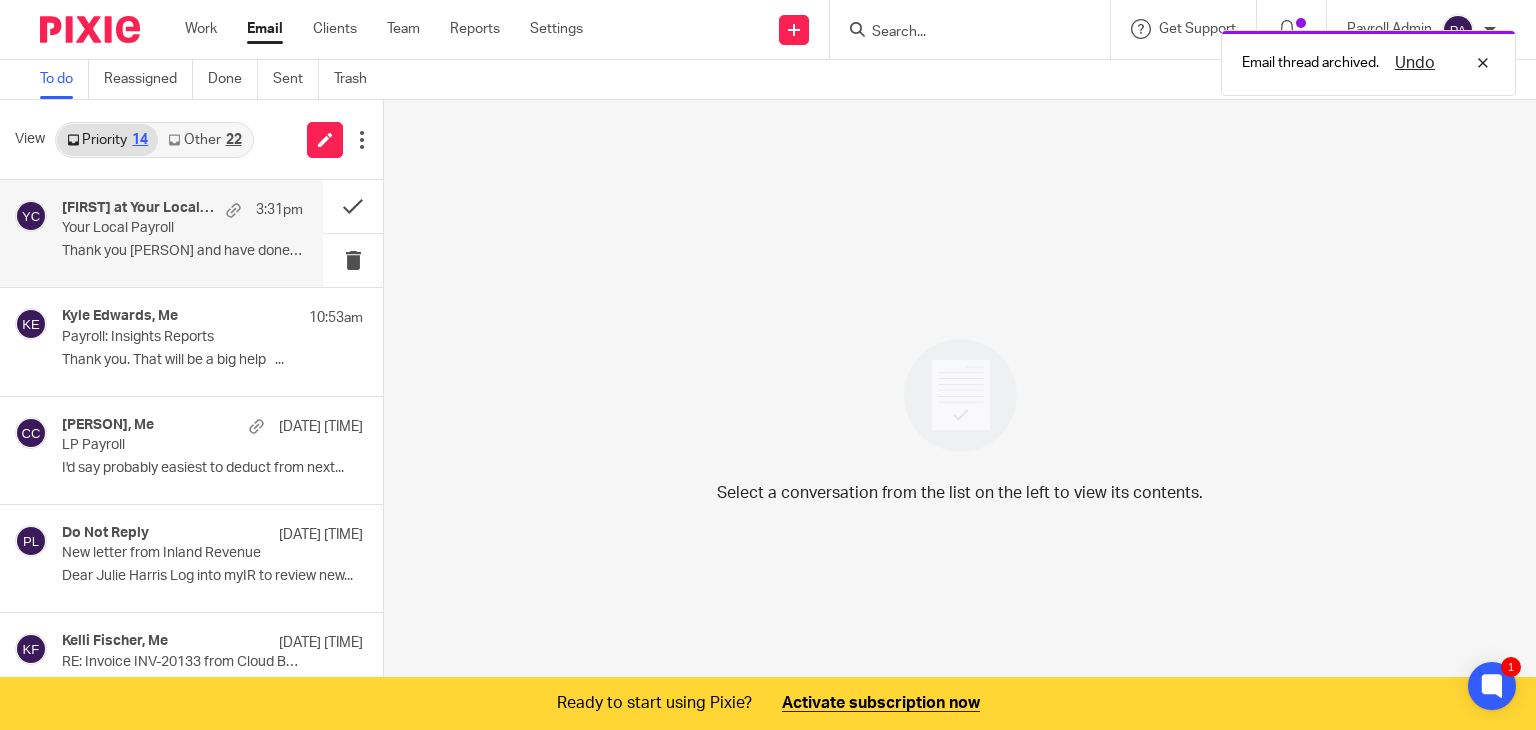 click on "3:31pm" at bounding box center (259, 210) 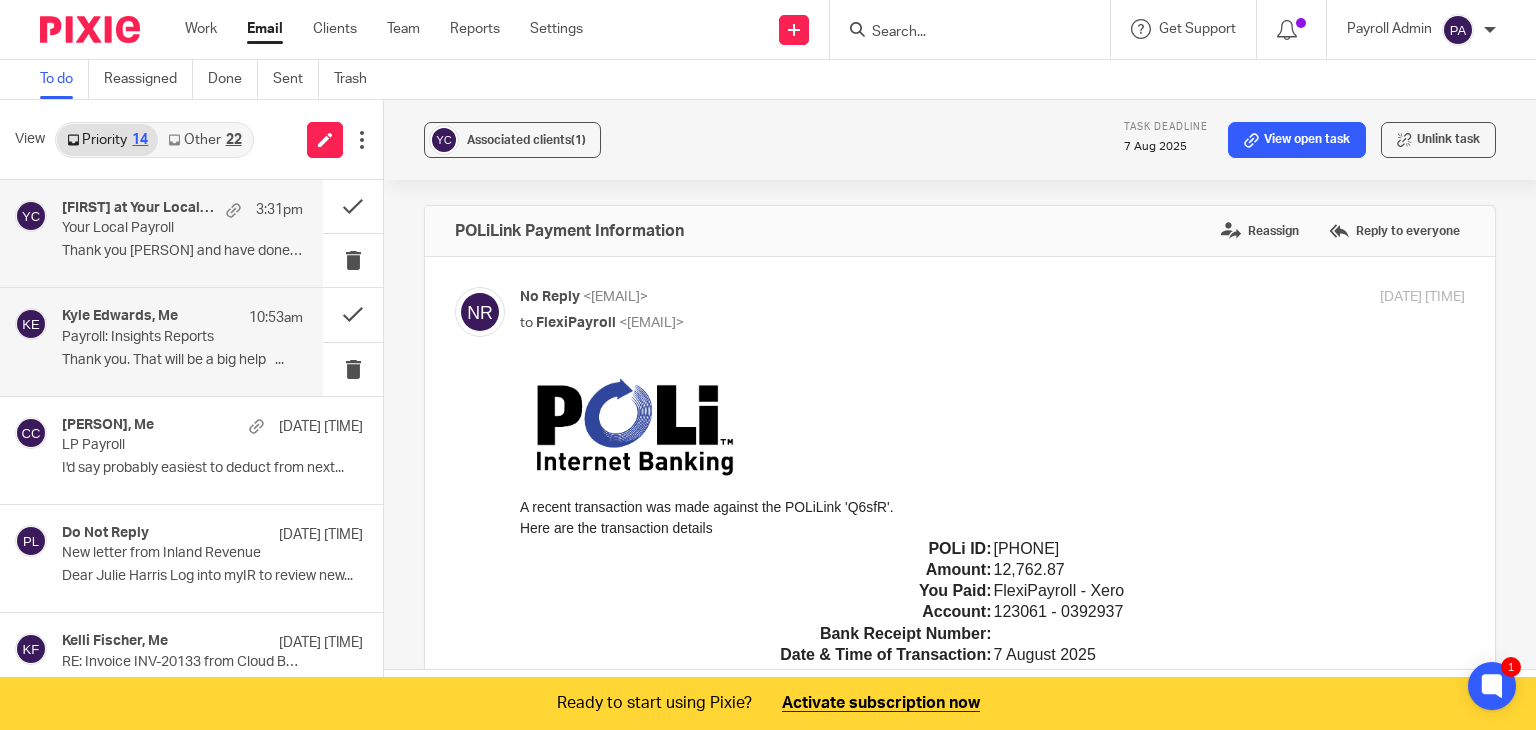 click on "Payroll: Insights Reports" at bounding box center (158, 337) 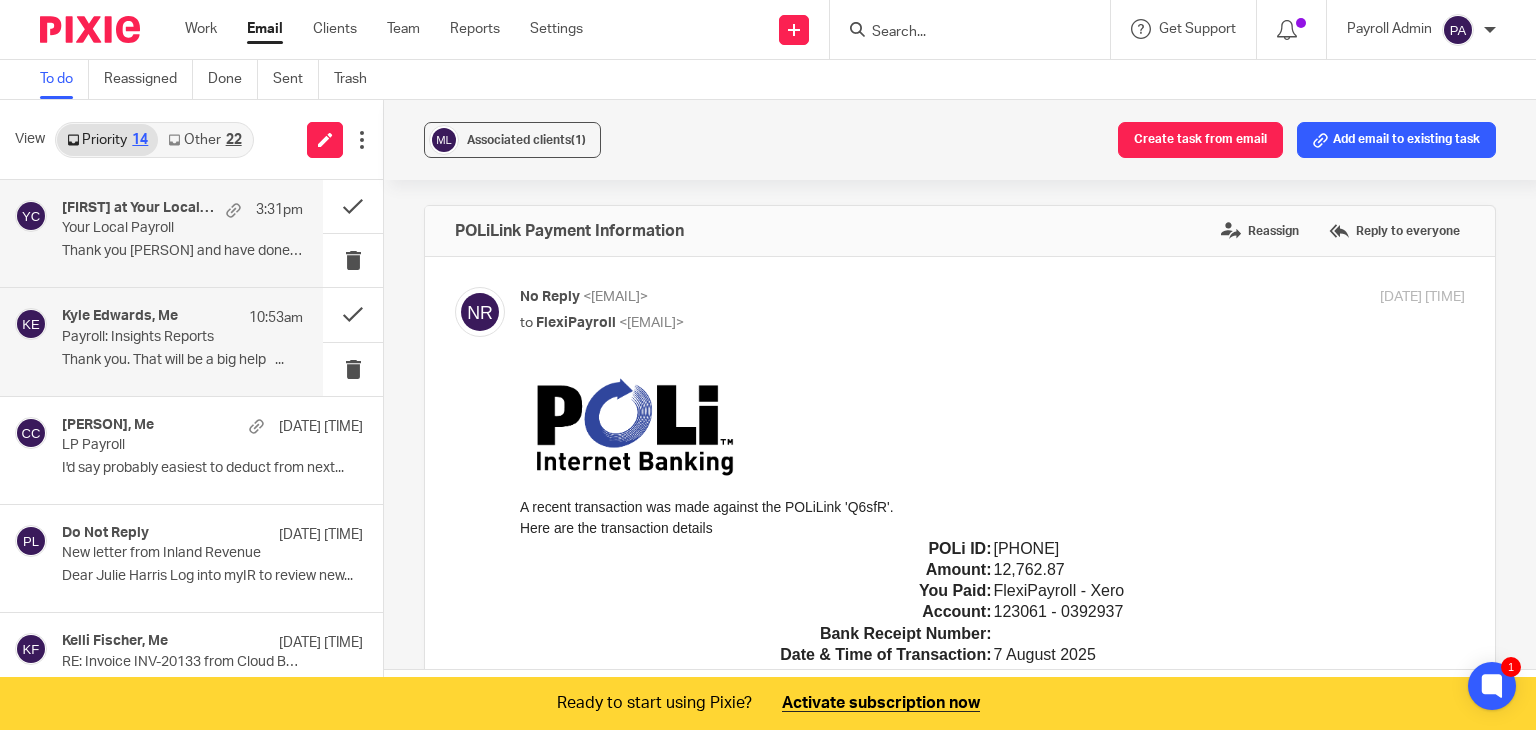 click on "Your Local Payroll" at bounding box center (158, 228) 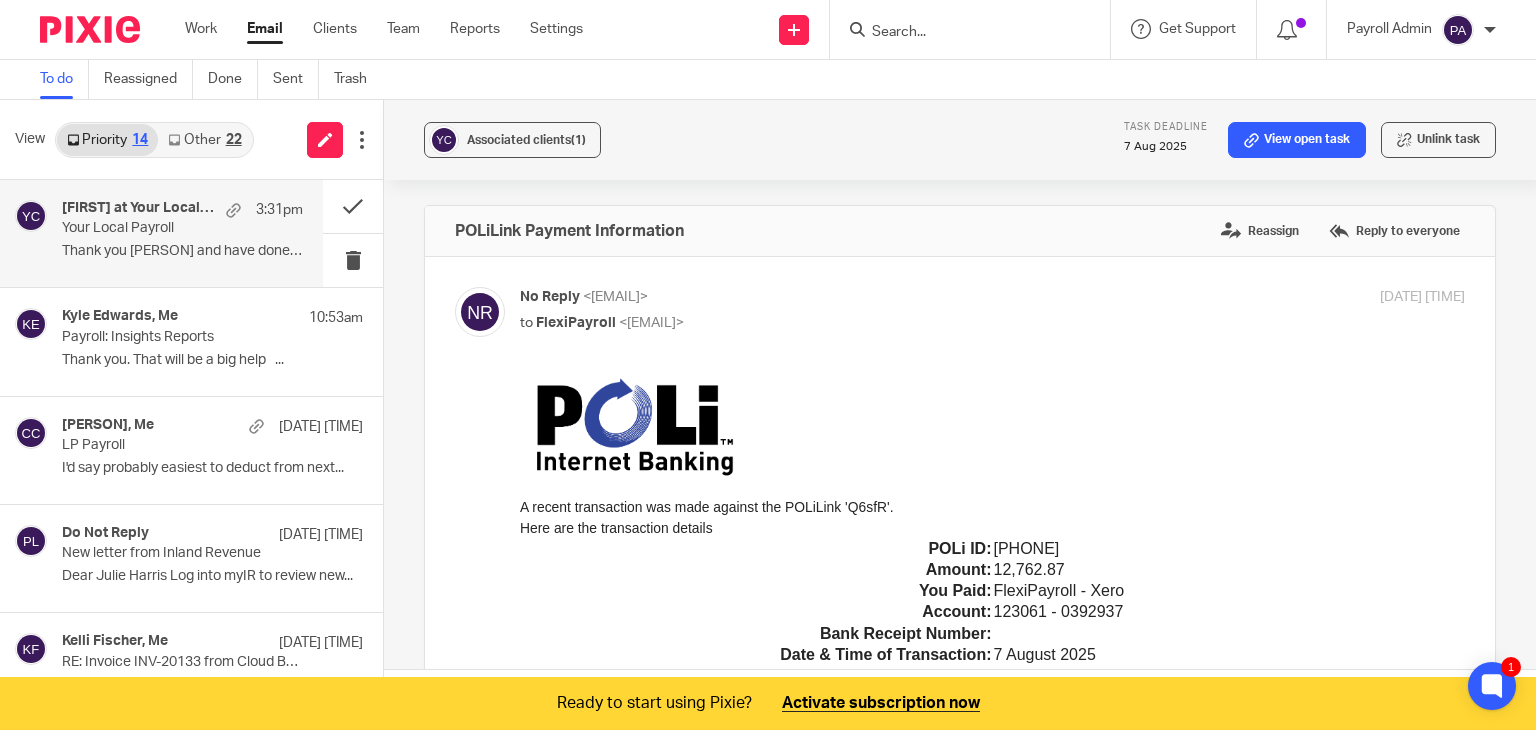 click on "3:31pm" at bounding box center (259, 210) 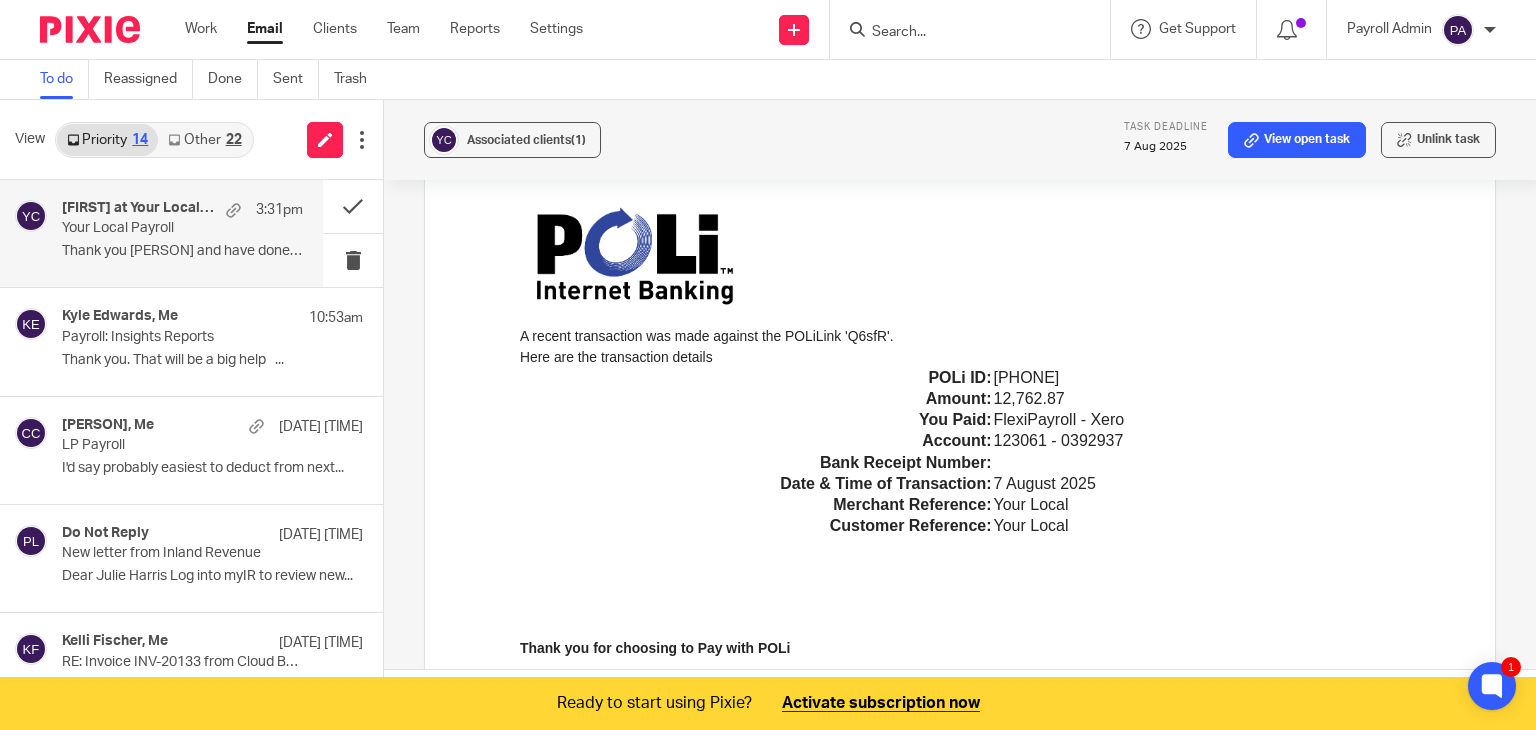 scroll, scrollTop: 0, scrollLeft: 0, axis: both 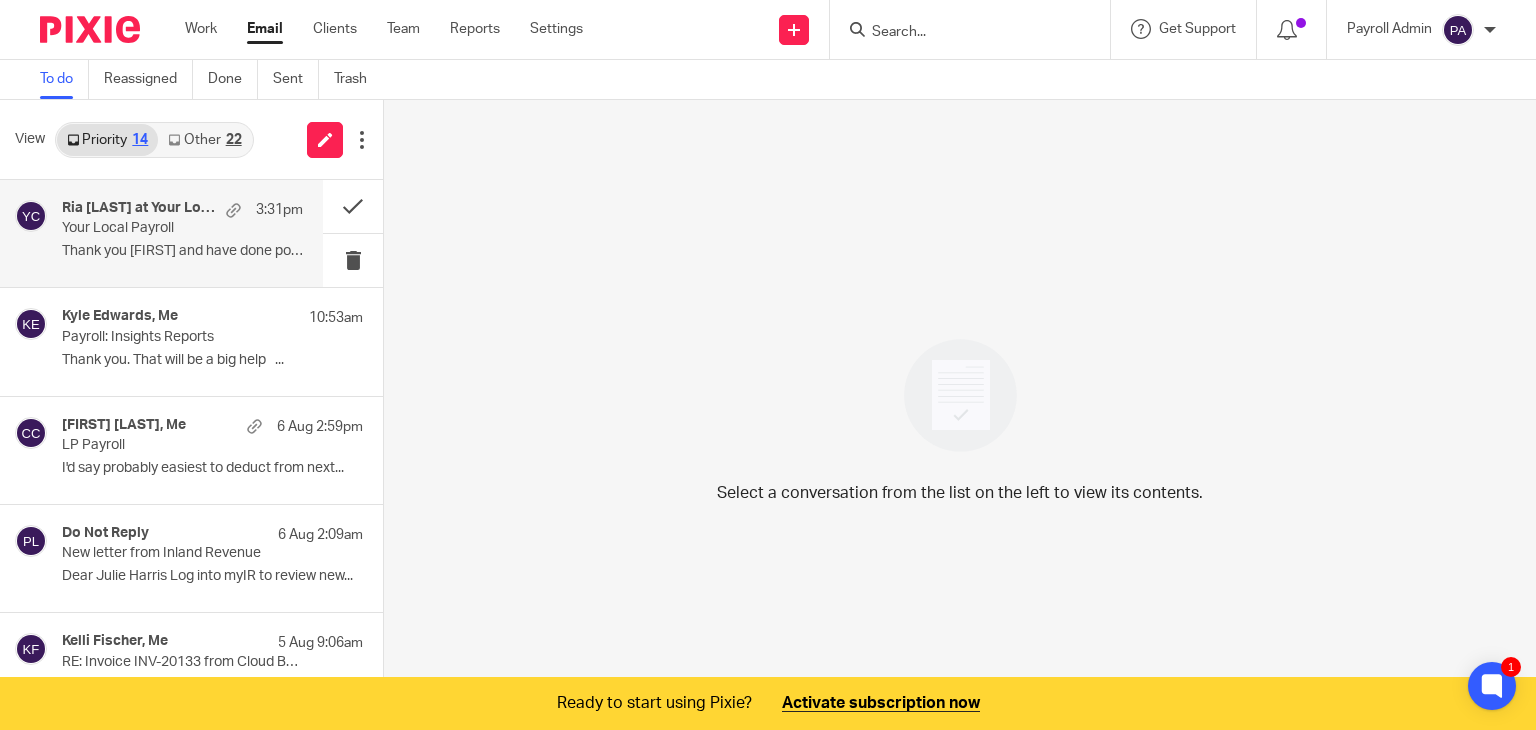 click on "Your Local Payroll" at bounding box center [158, 228] 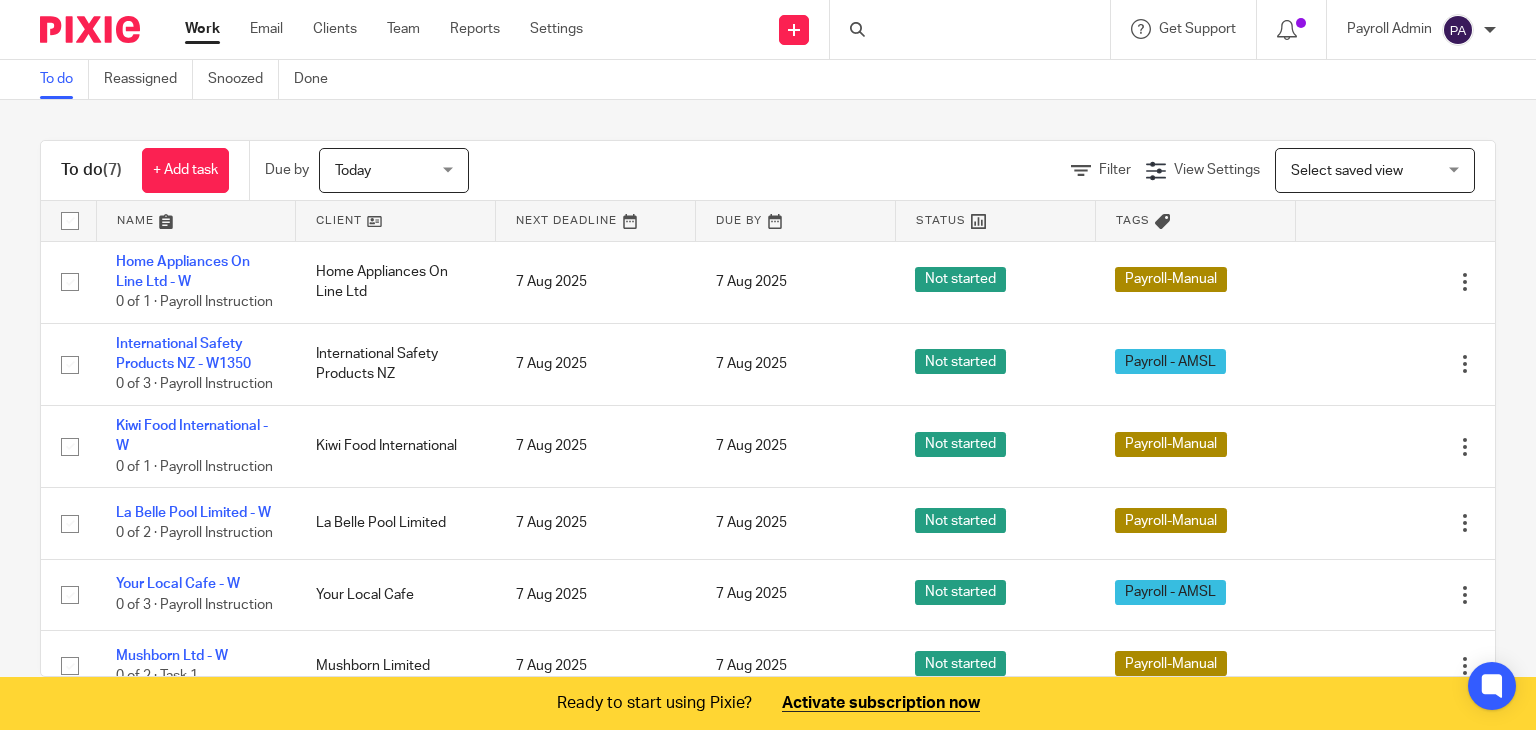 scroll, scrollTop: 0, scrollLeft: 0, axis: both 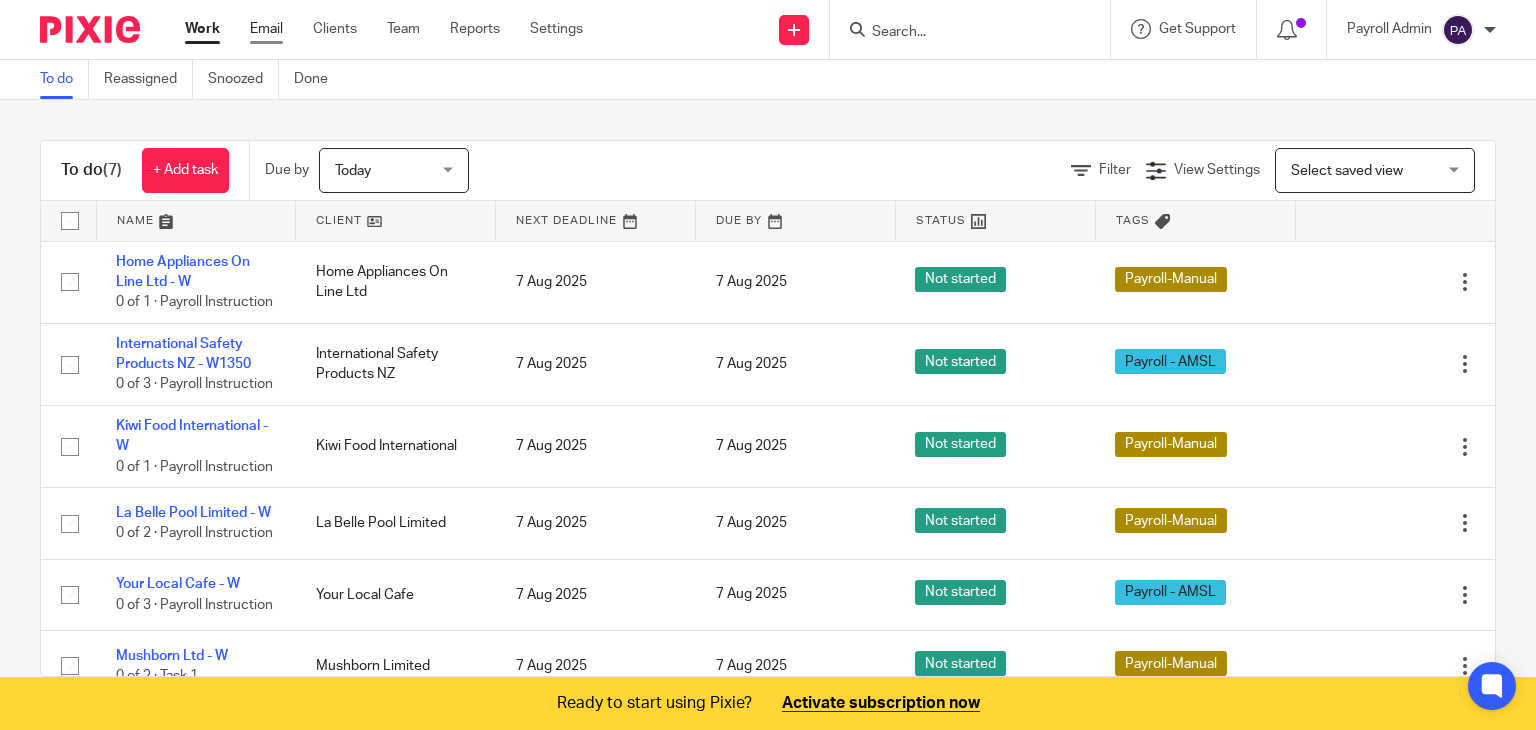 click on "Email" at bounding box center (266, 29) 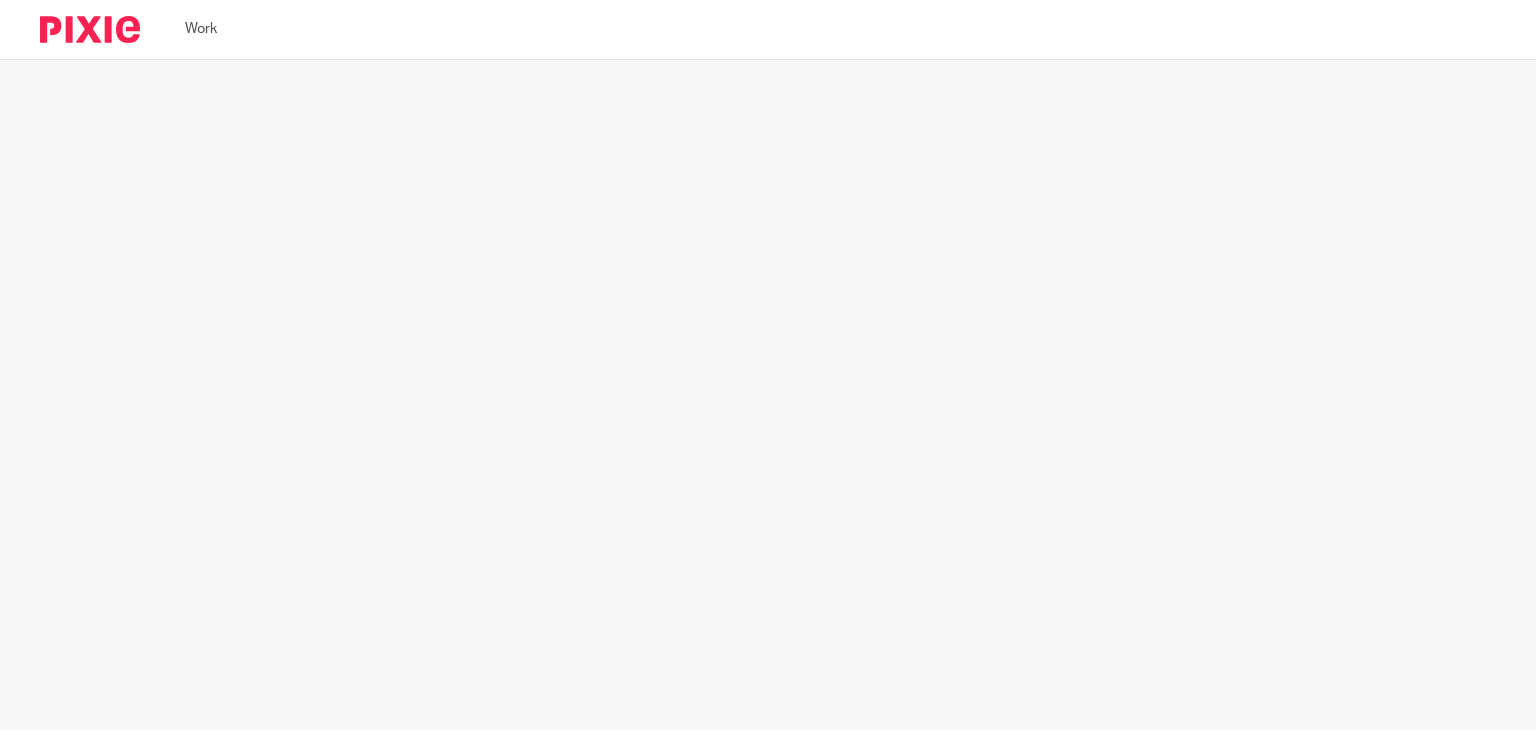 scroll, scrollTop: 0, scrollLeft: 0, axis: both 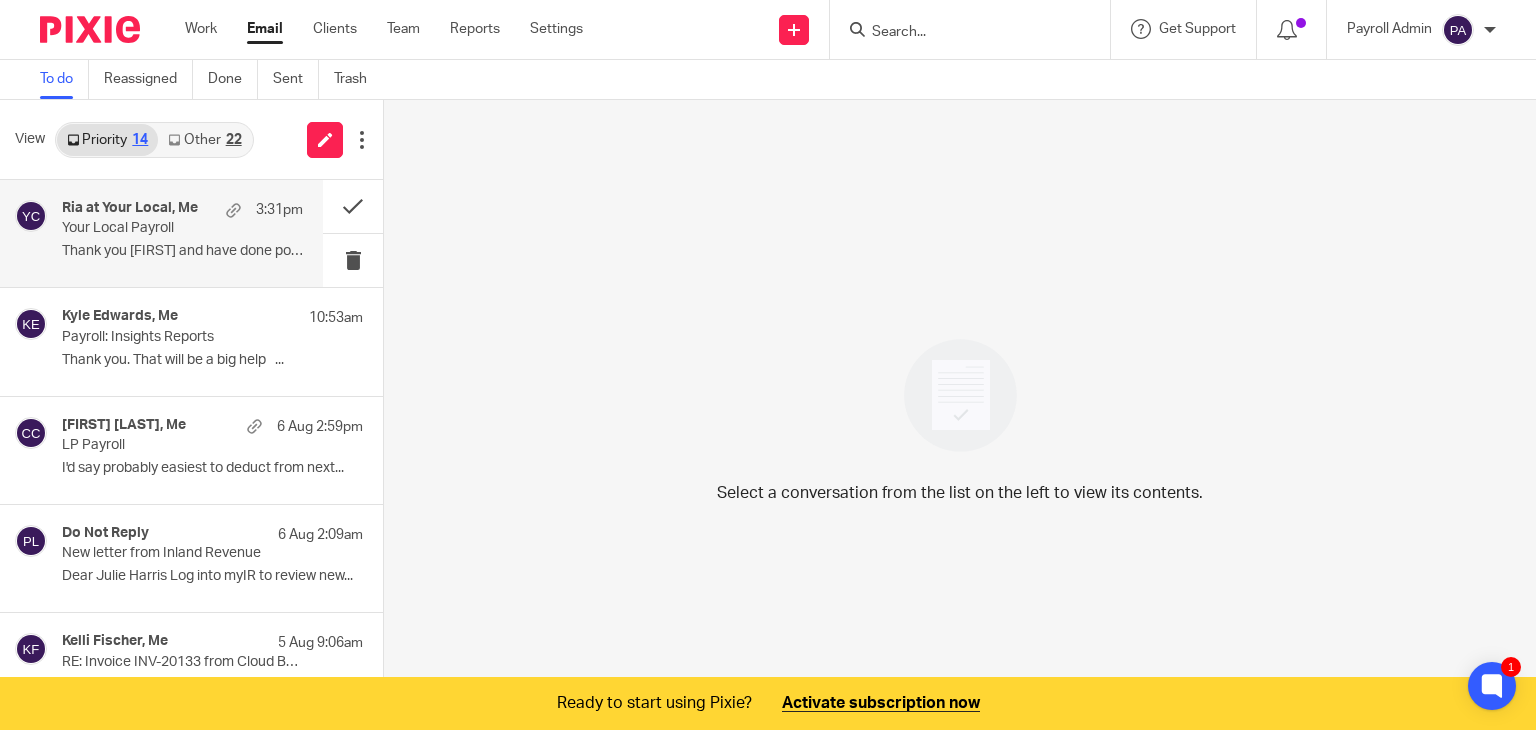 click on "Thank you [FIRST] and have done poli 😊😊      Ria..." at bounding box center (182, 251) 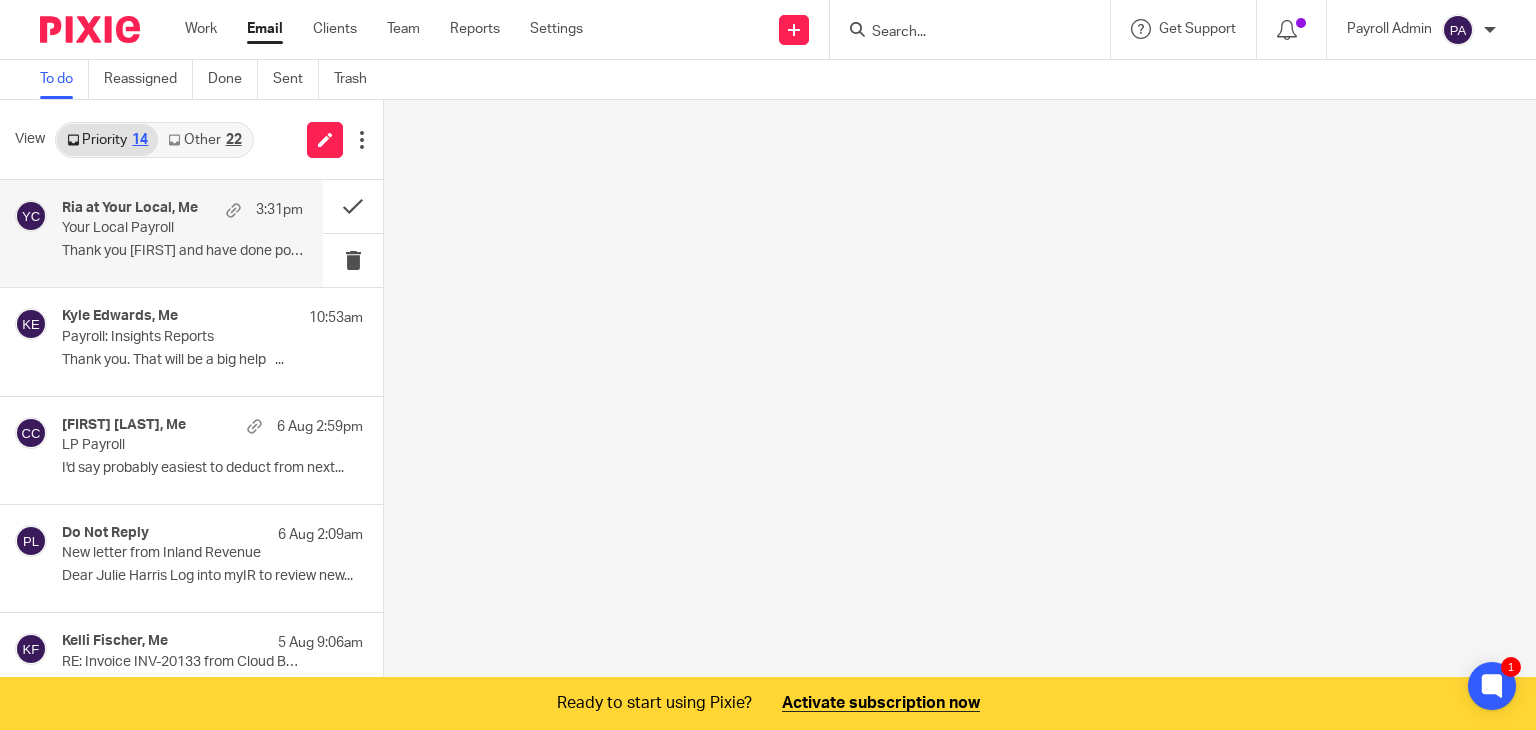 click on "Your Local Payroll" at bounding box center (158, 228) 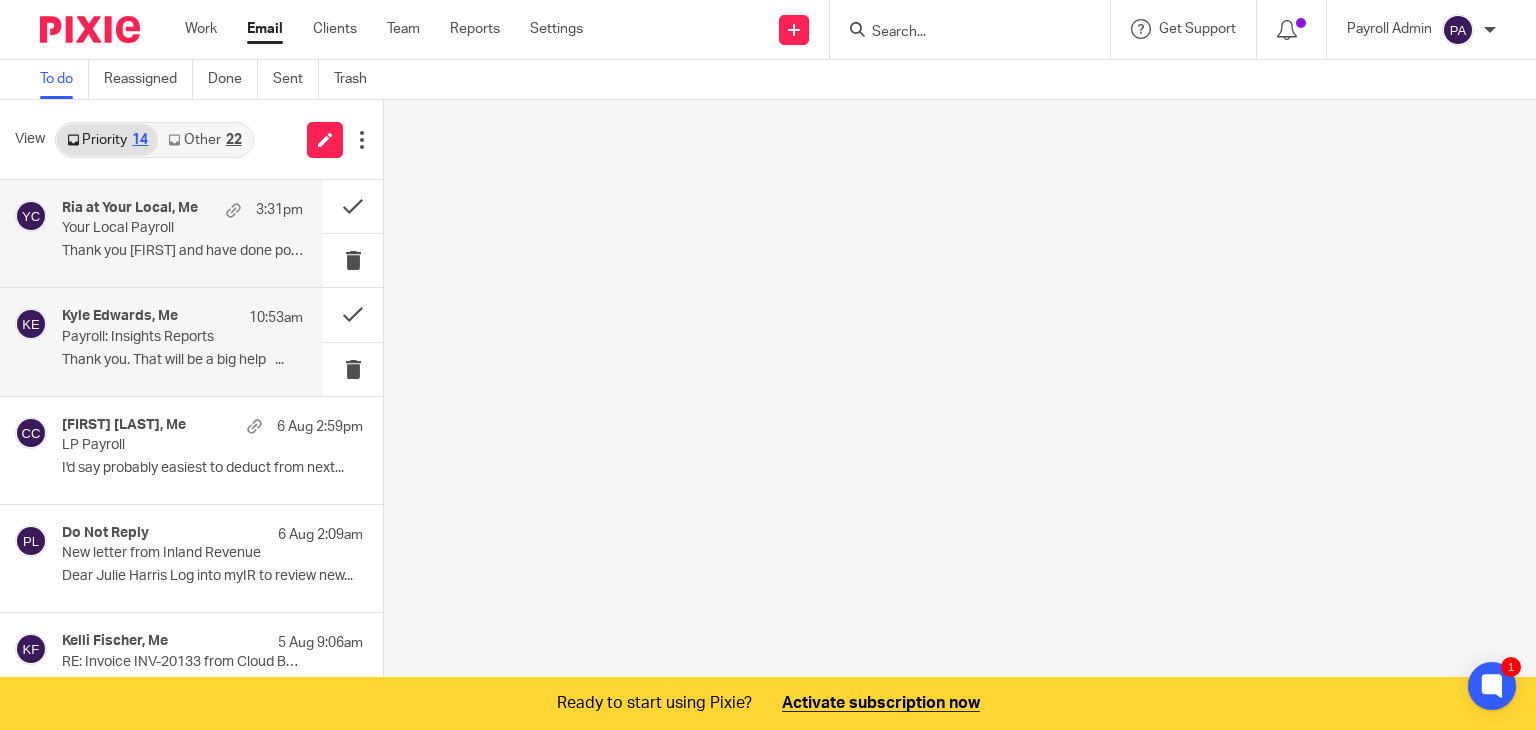 click on "Payroll: Insights Reports" at bounding box center (158, 337) 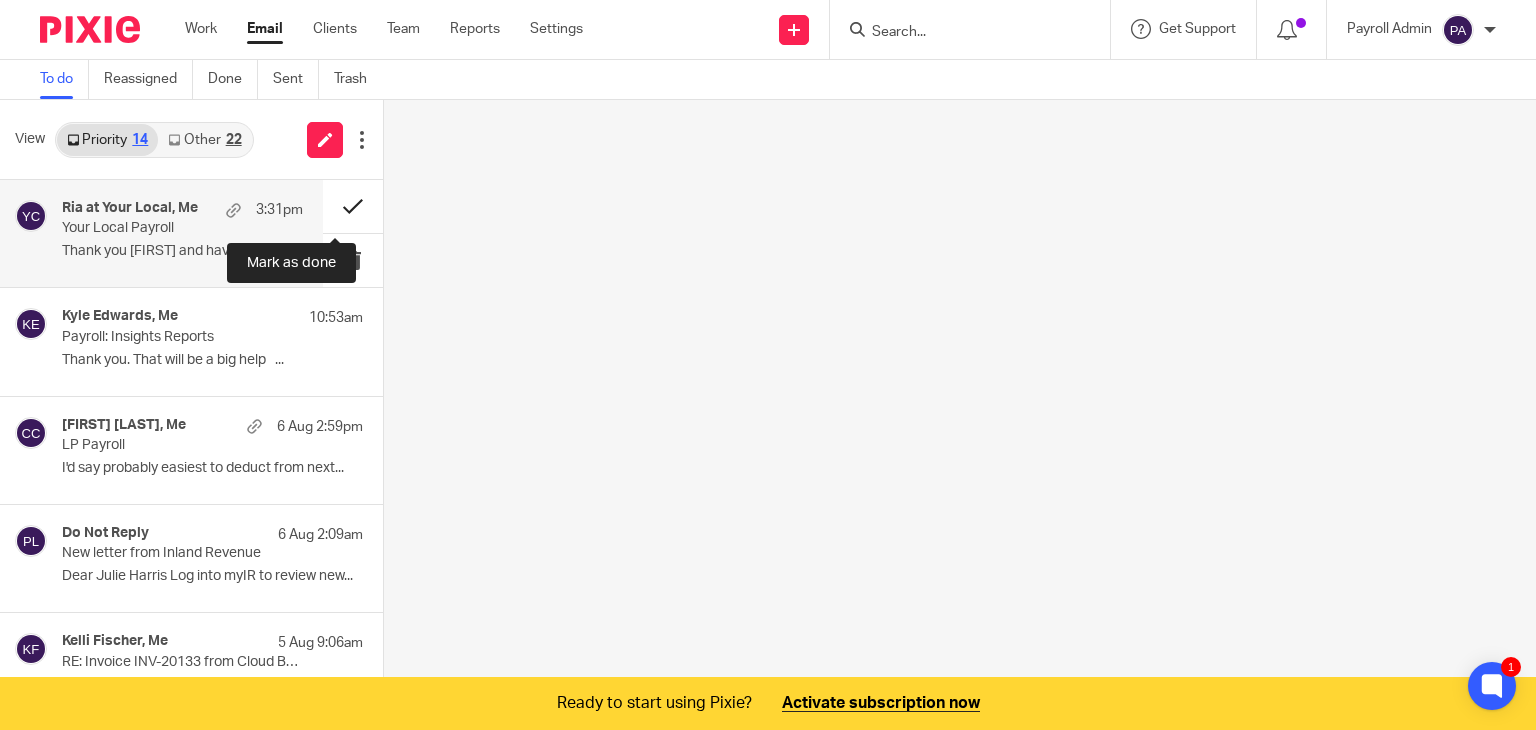 click at bounding box center [353, 206] 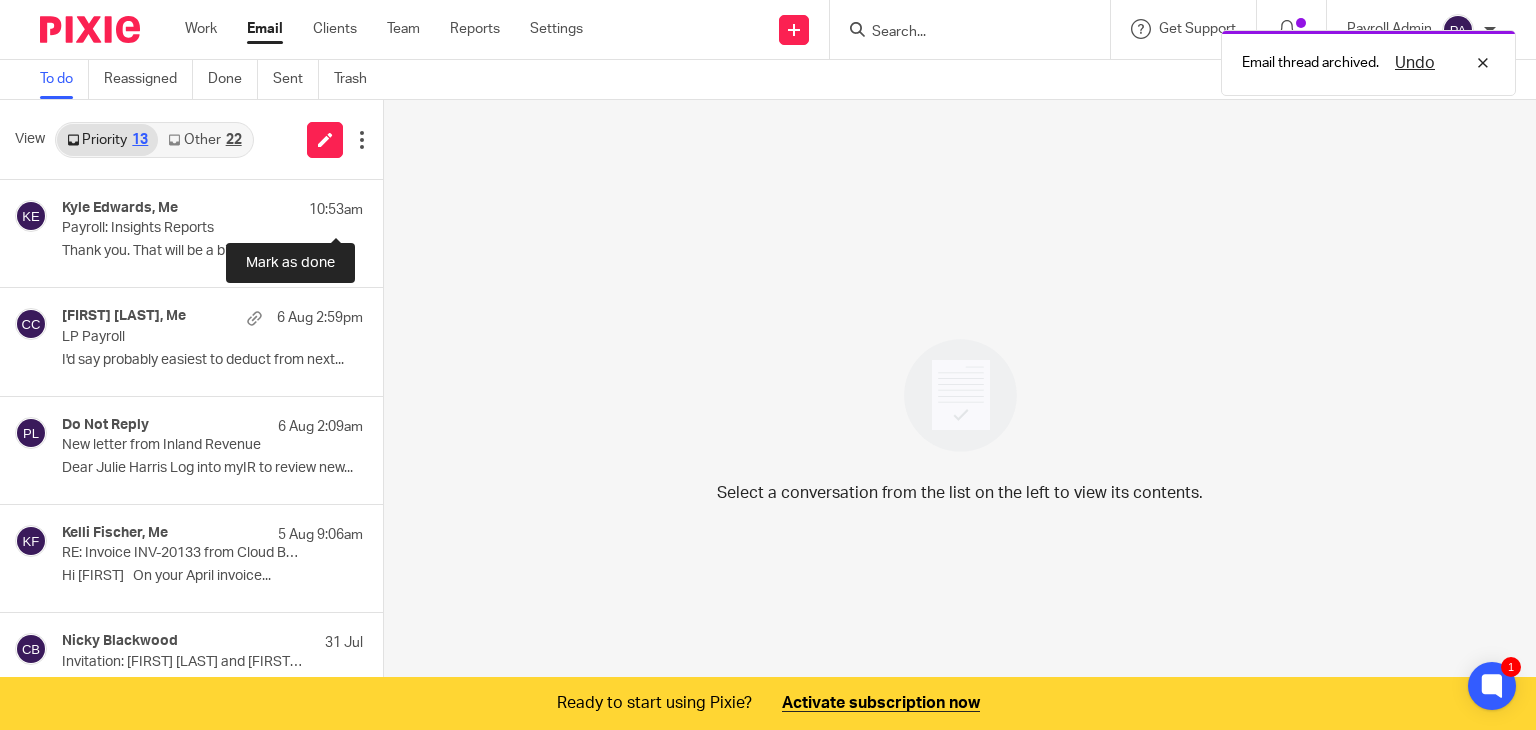 scroll, scrollTop: 0, scrollLeft: 0, axis: both 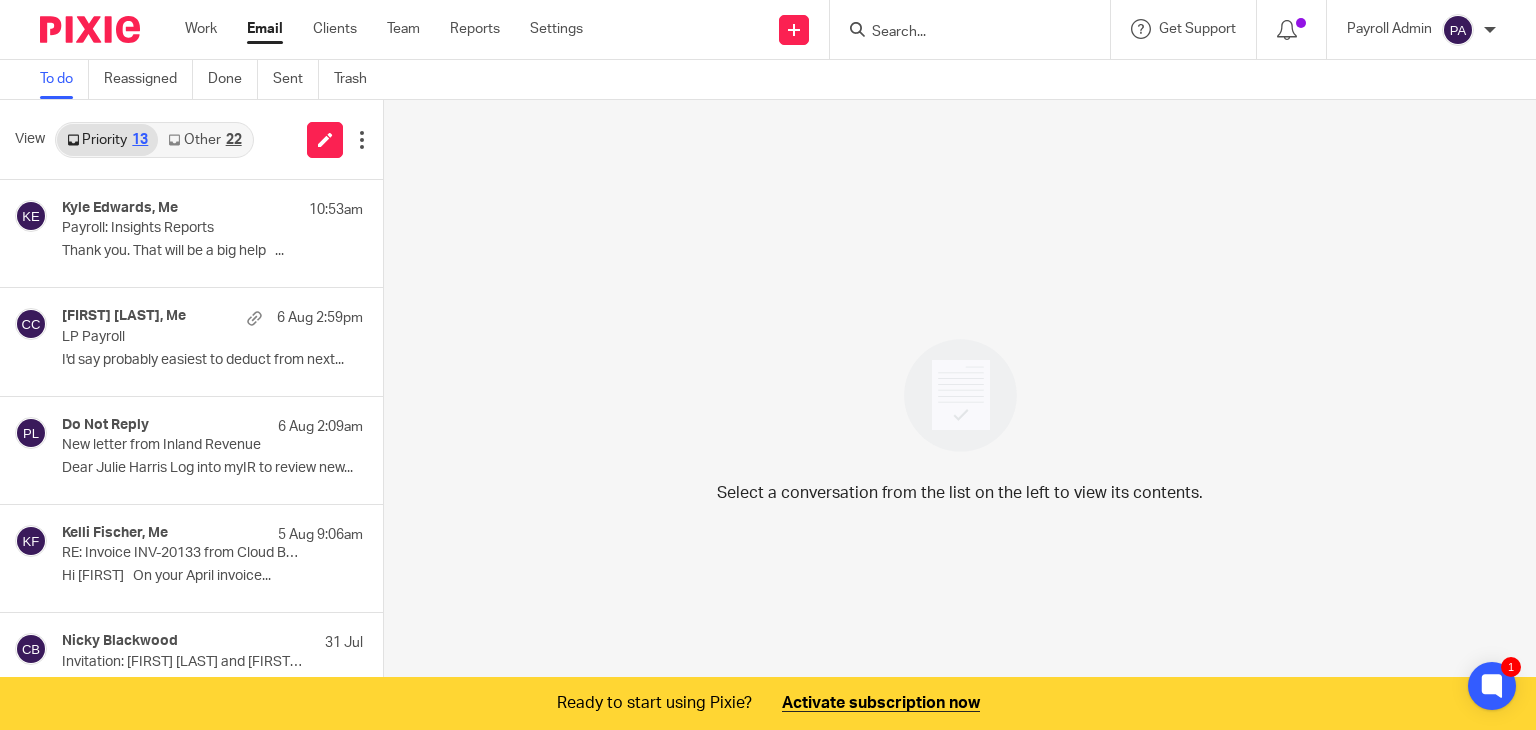 click on "View
Priority
13
Other
22" at bounding box center (191, 140) 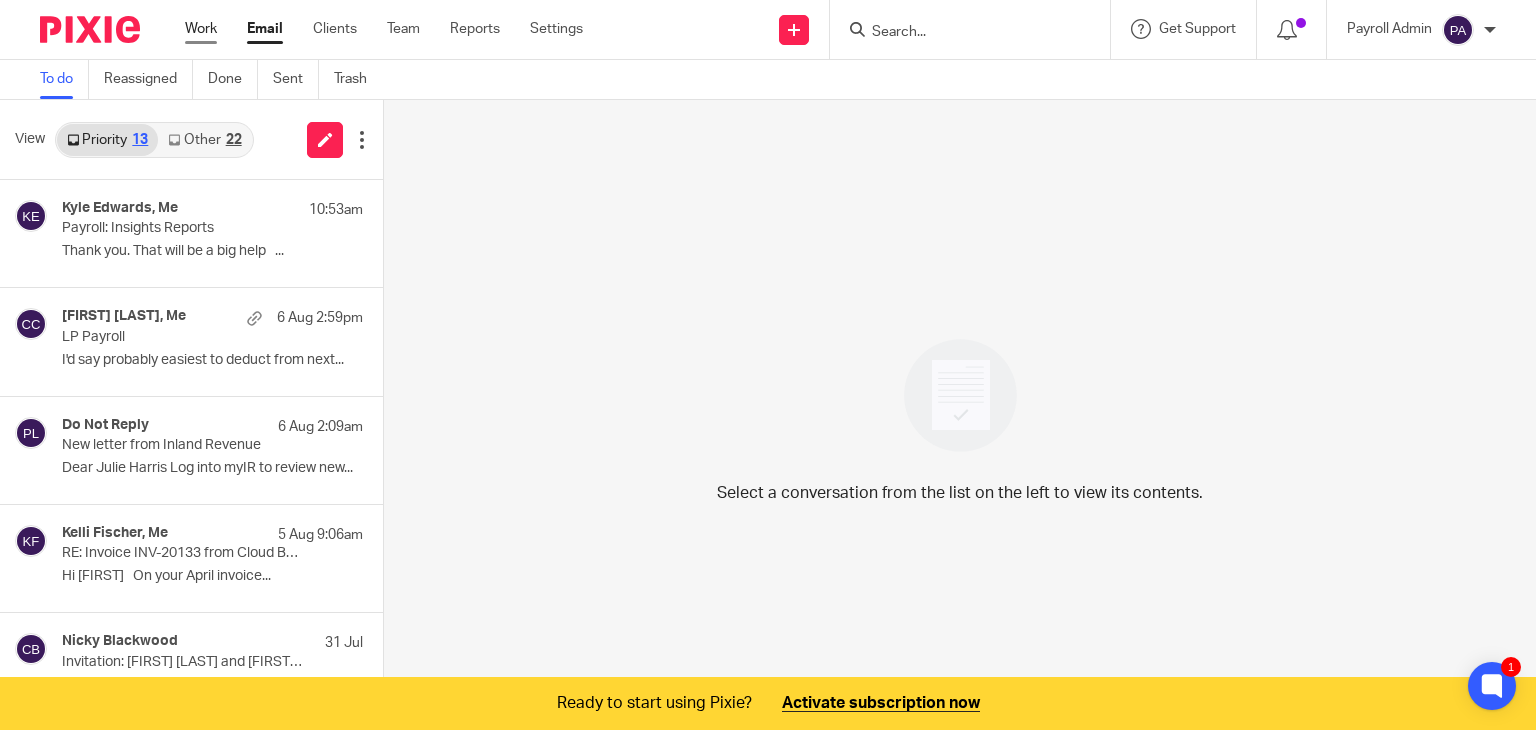 click on "Work" at bounding box center (201, 29) 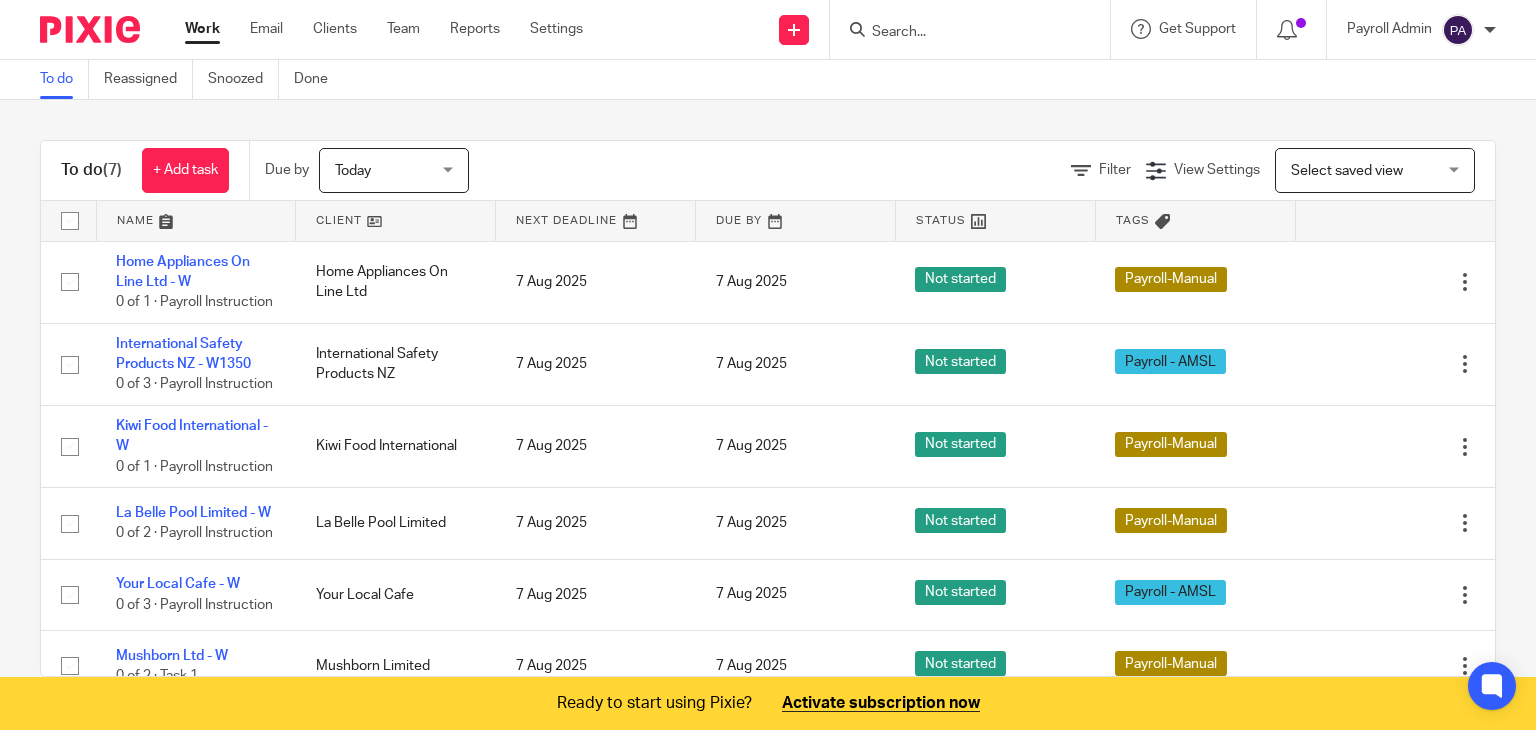 scroll, scrollTop: 0, scrollLeft: 0, axis: both 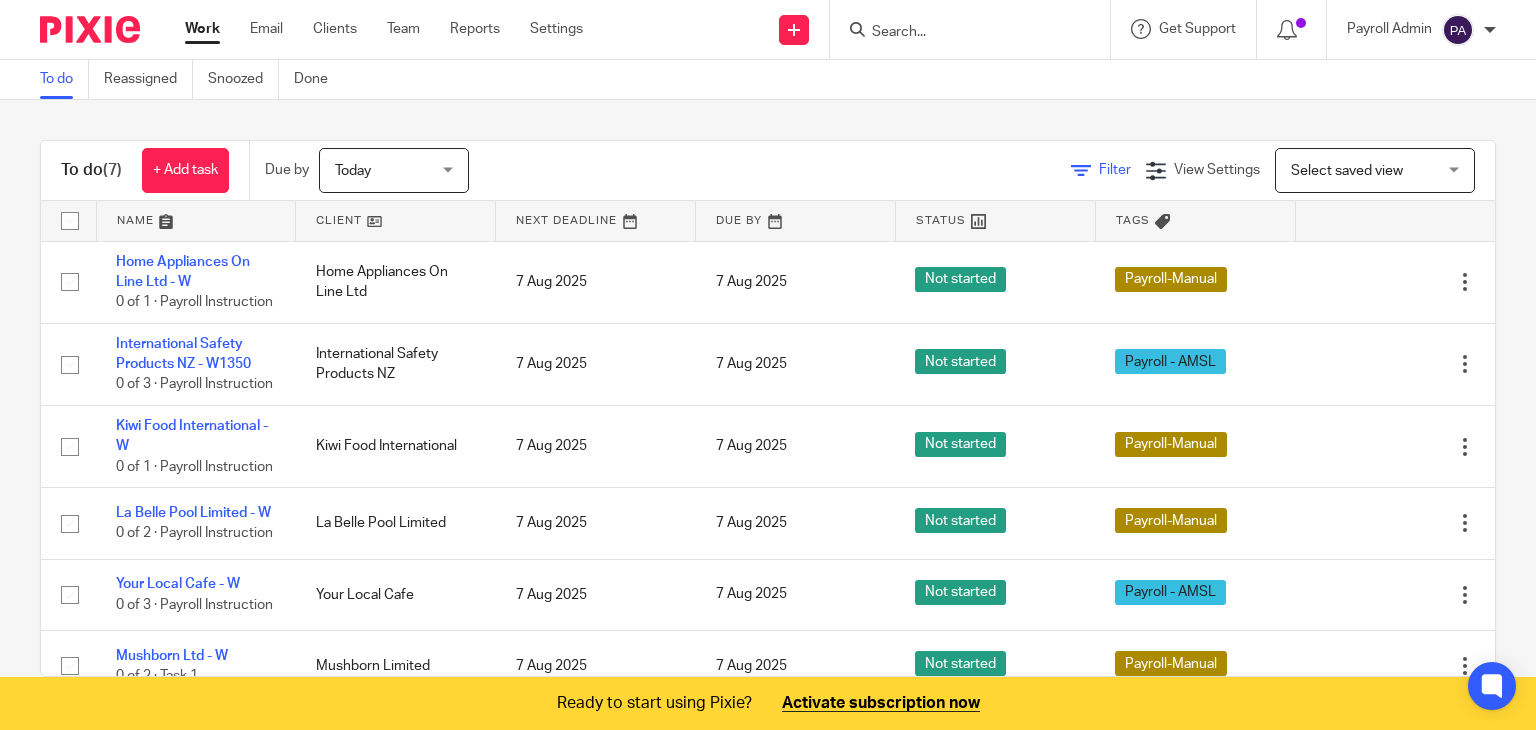 click at bounding box center (1081, 171) 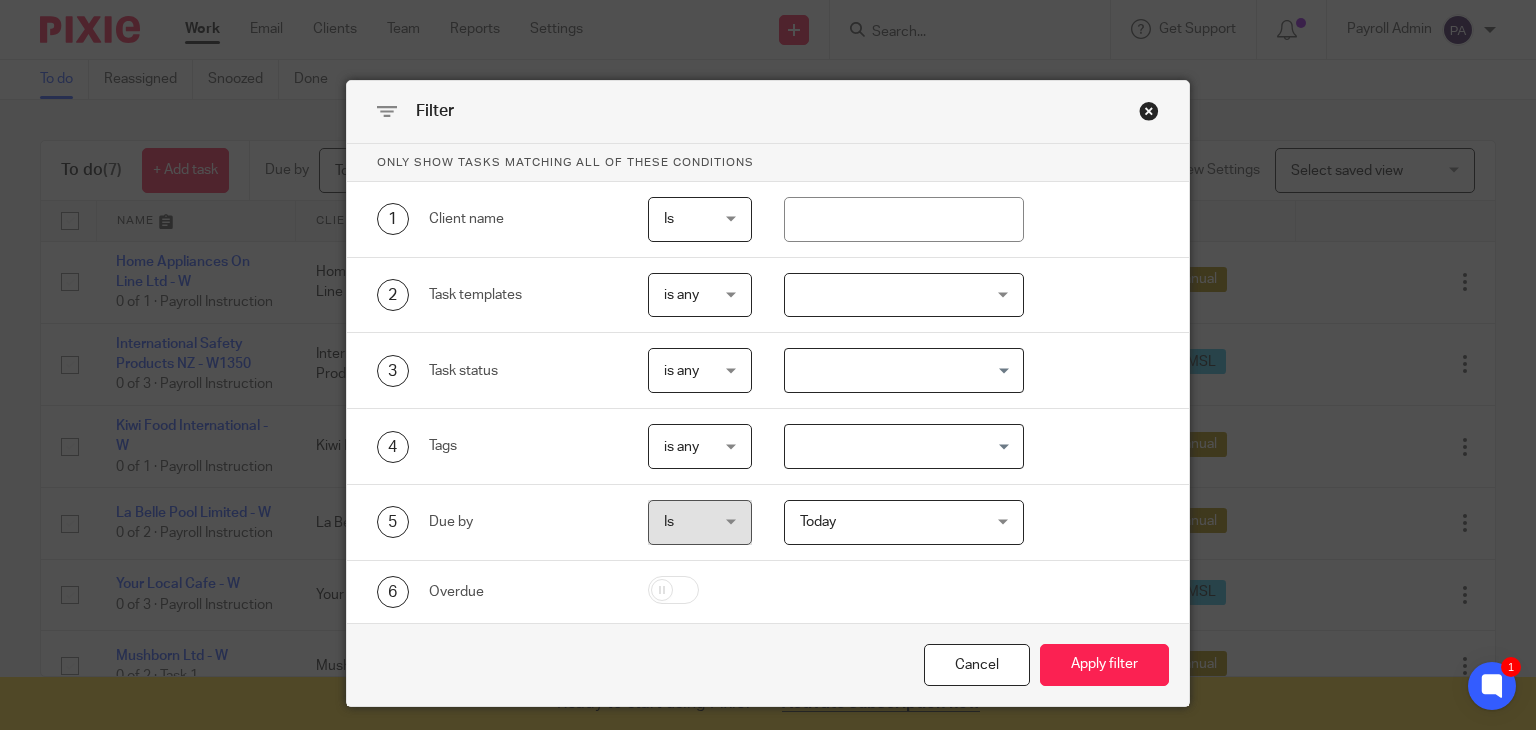 click at bounding box center [899, 446] 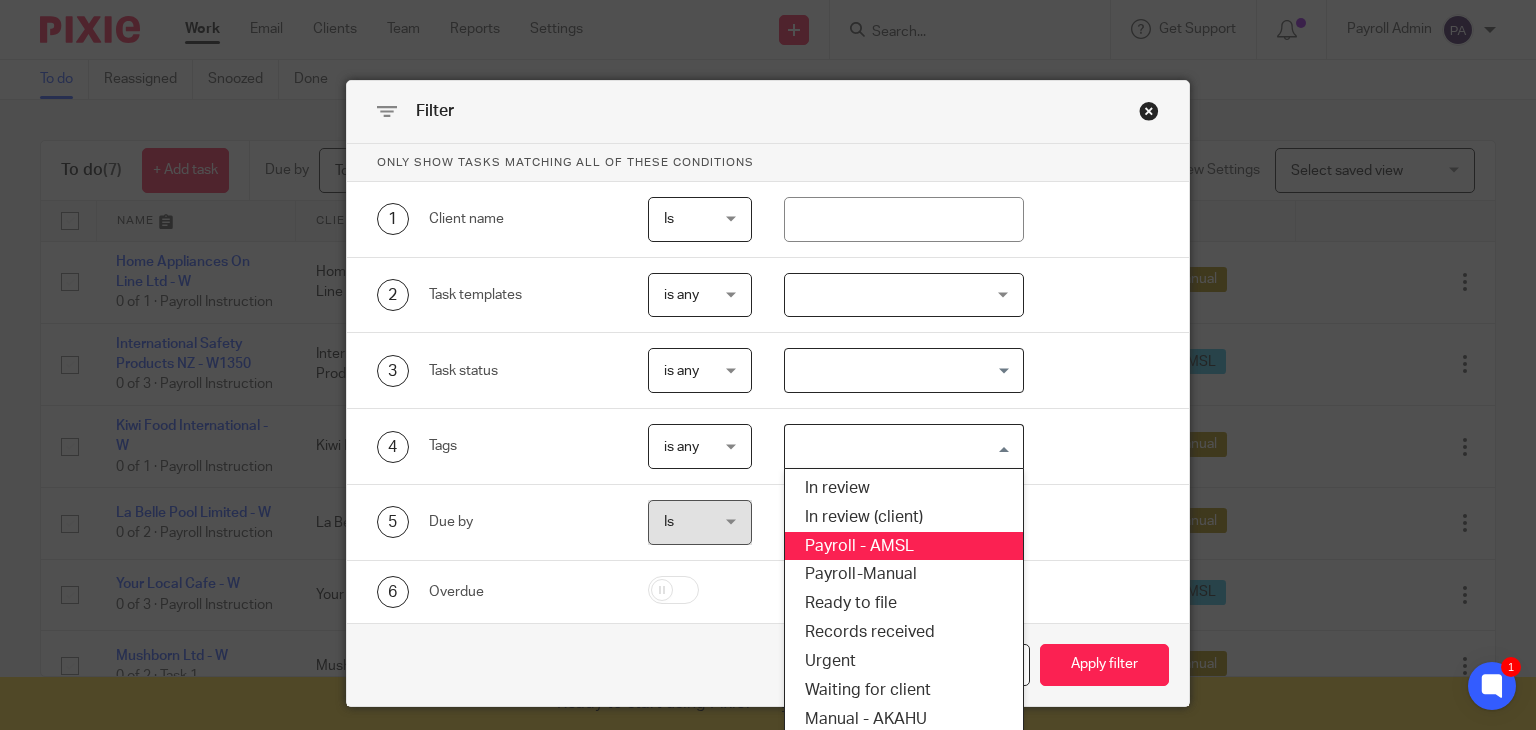 click on "Payroll -  AMSL" at bounding box center (904, 546) 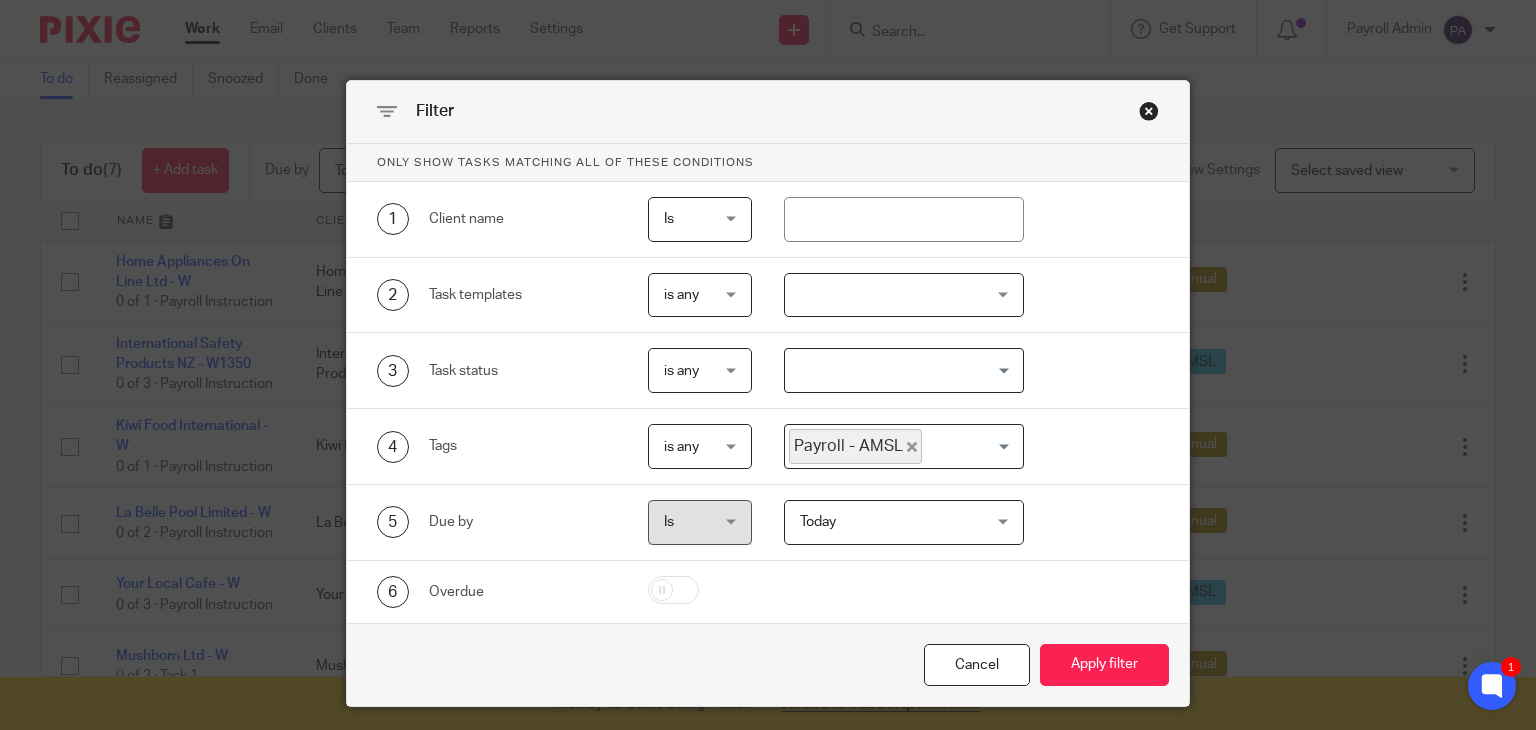 click at bounding box center (968, 446) 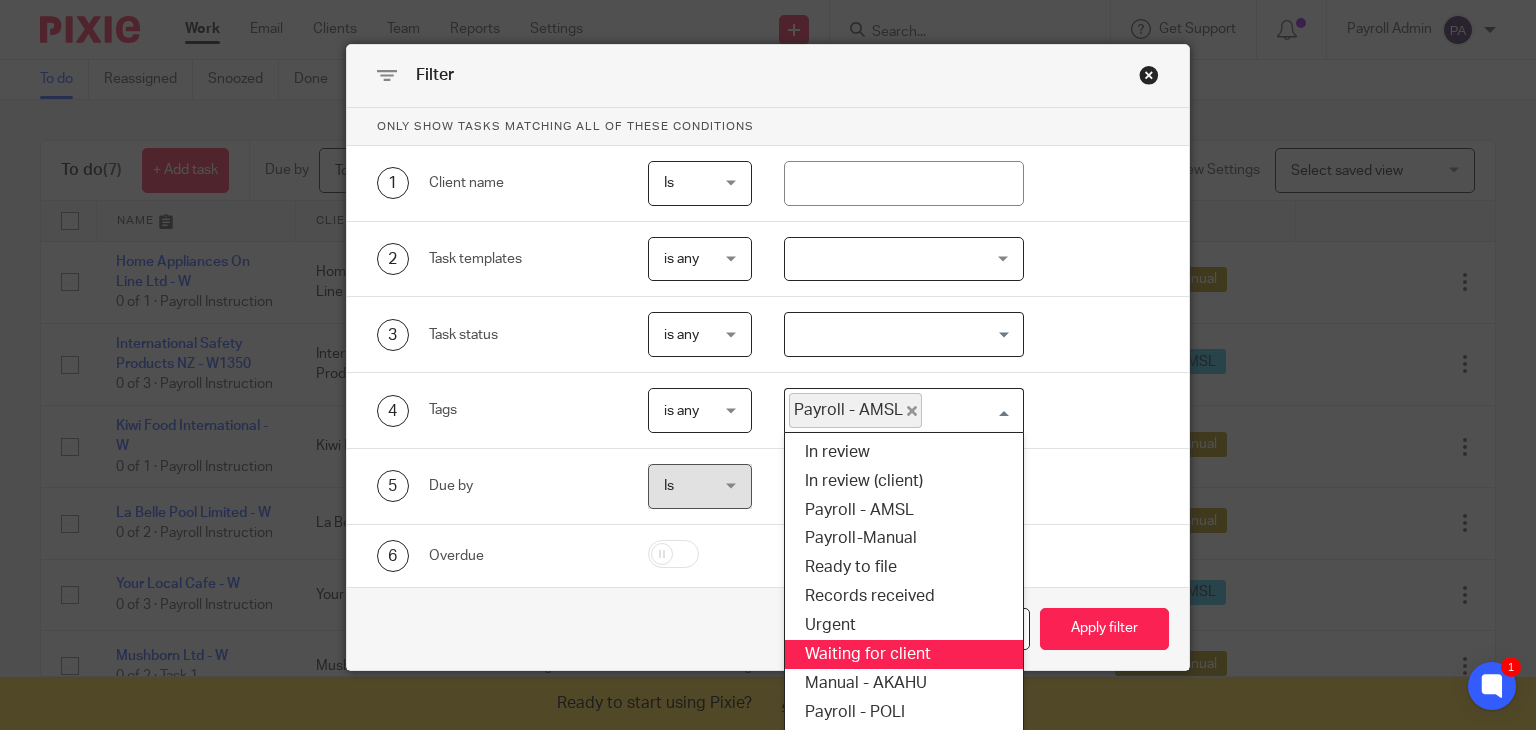 scroll, scrollTop: 66, scrollLeft: 0, axis: vertical 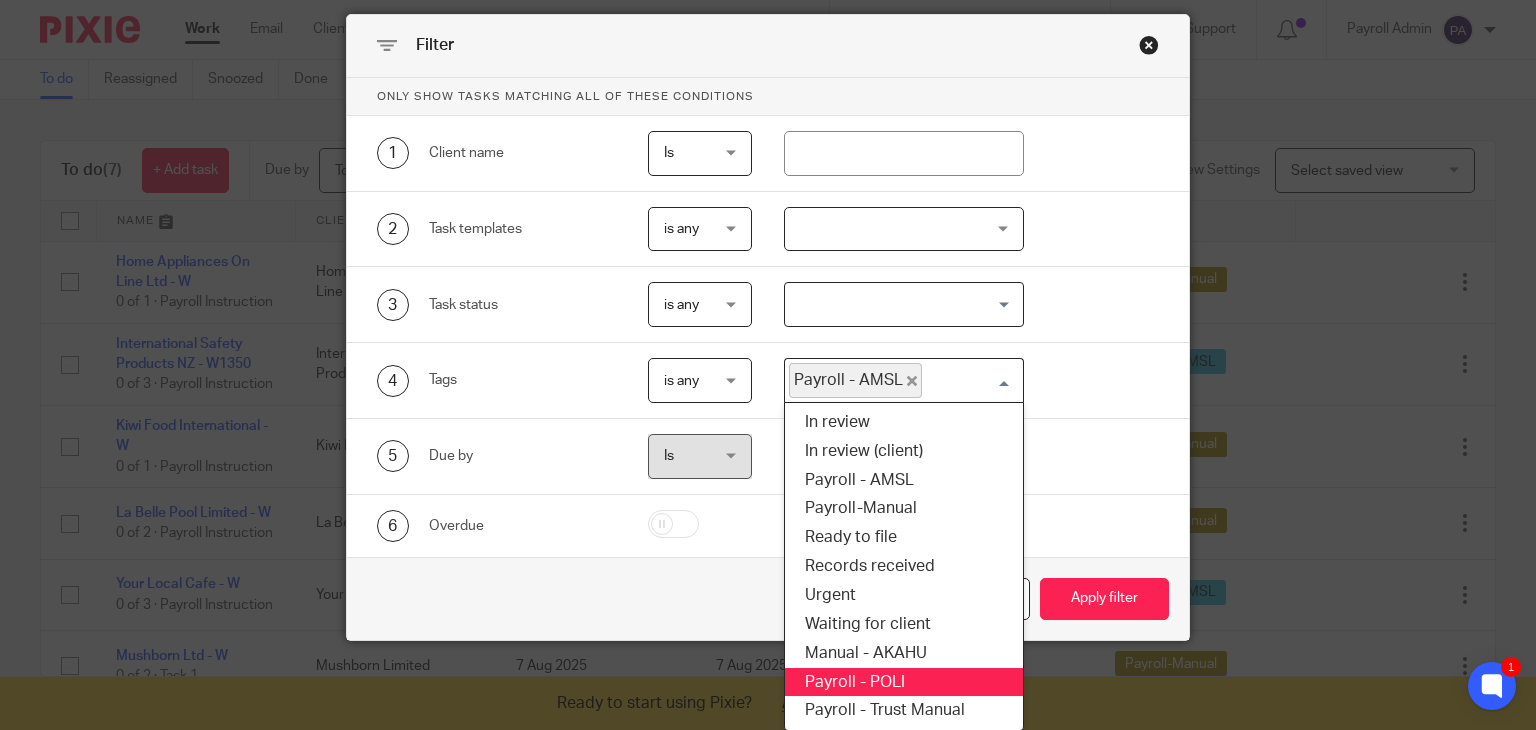click on "Payroll  - POLI" at bounding box center [904, 682] 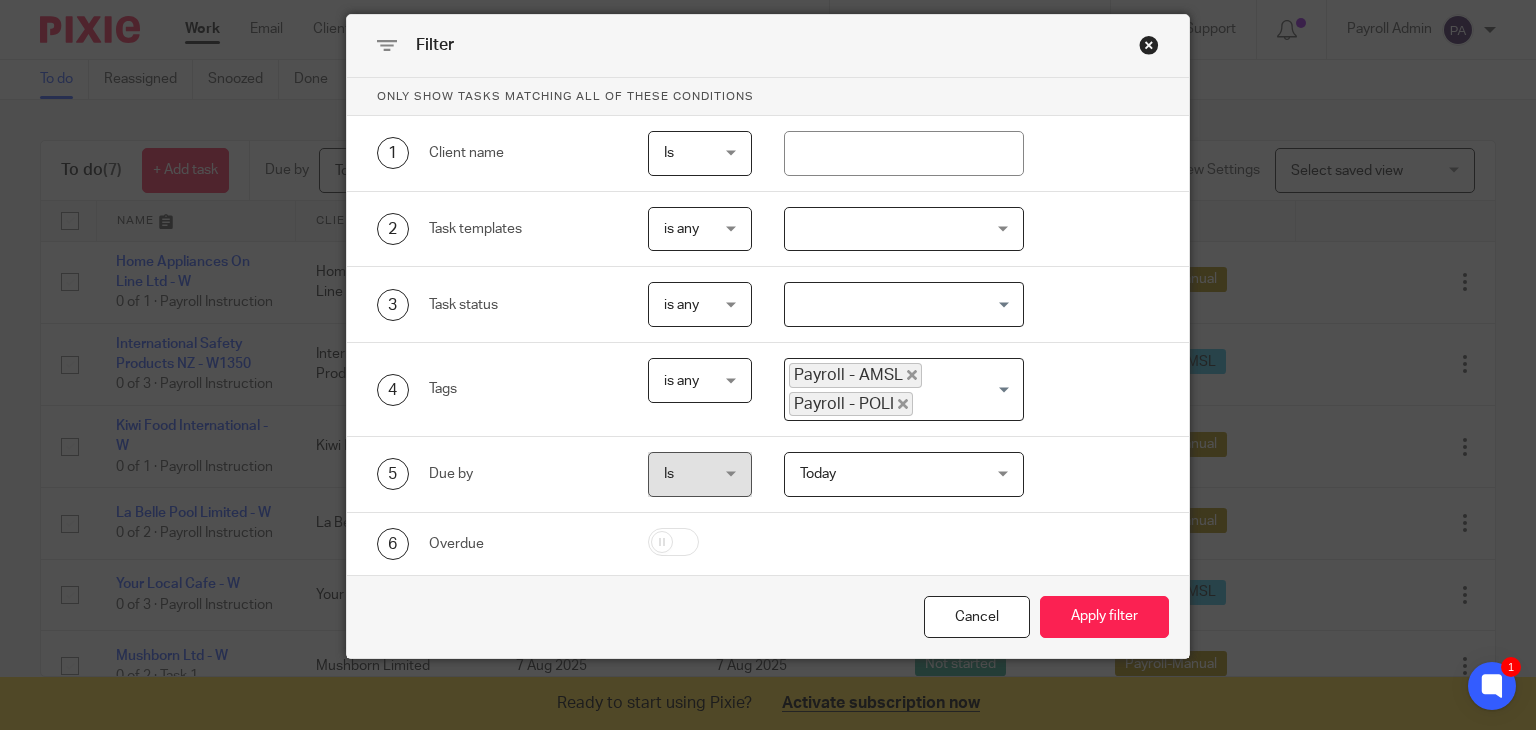 click on "Payroll -  AMSL
Payroll  - POLI" at bounding box center (899, 387) 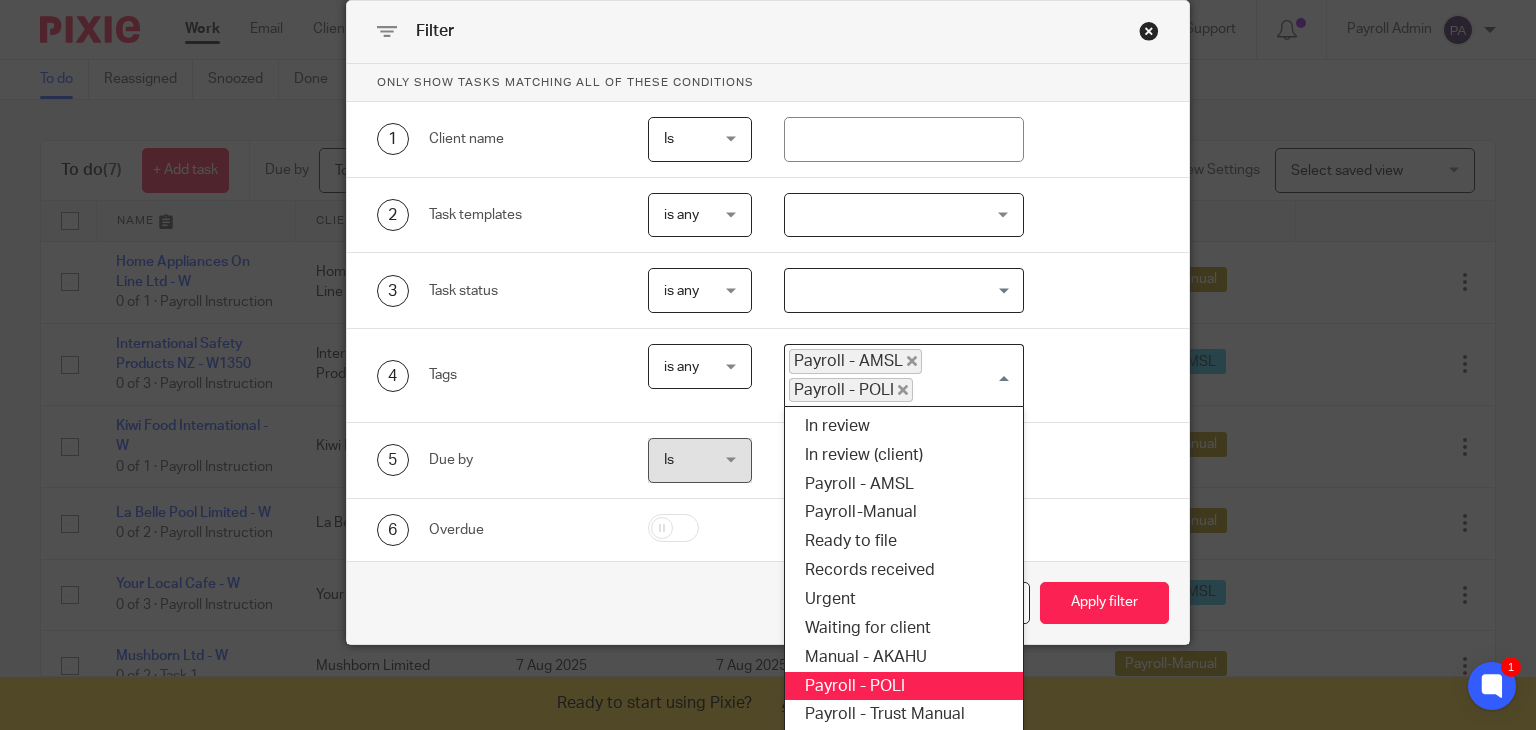 scroll, scrollTop: 83, scrollLeft: 0, axis: vertical 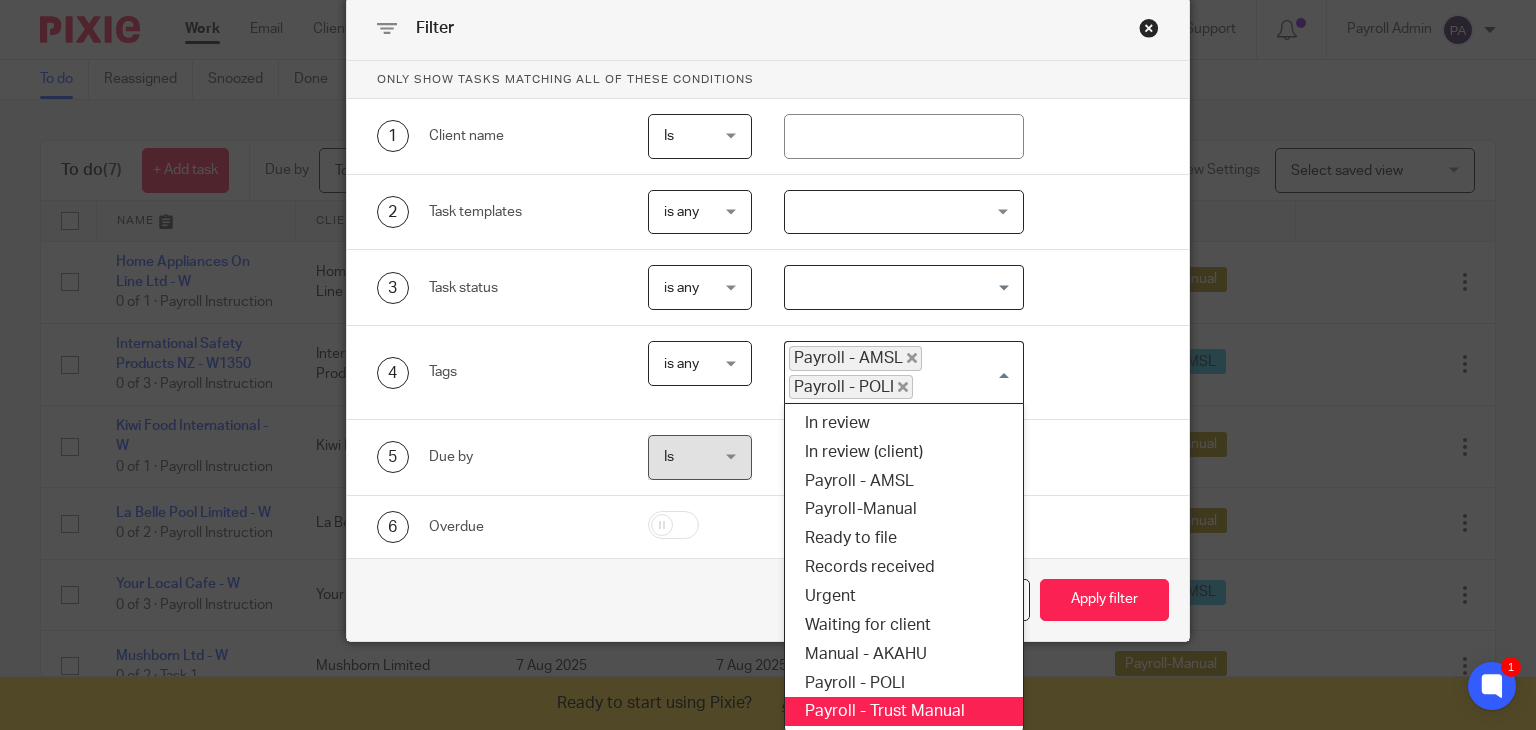click on "Payroll - Trust Manual" at bounding box center [904, 711] 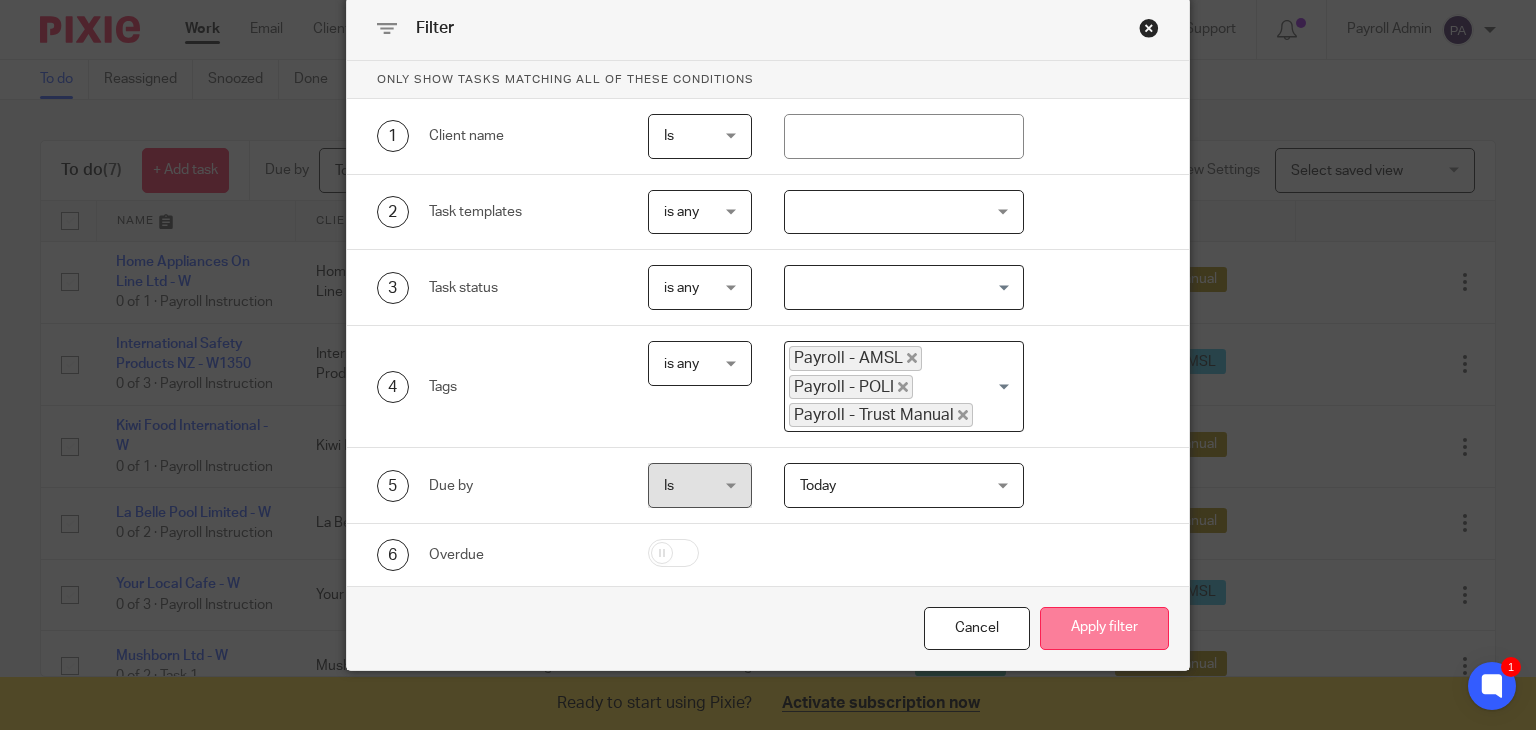 click on "Apply filter" at bounding box center [1104, 628] 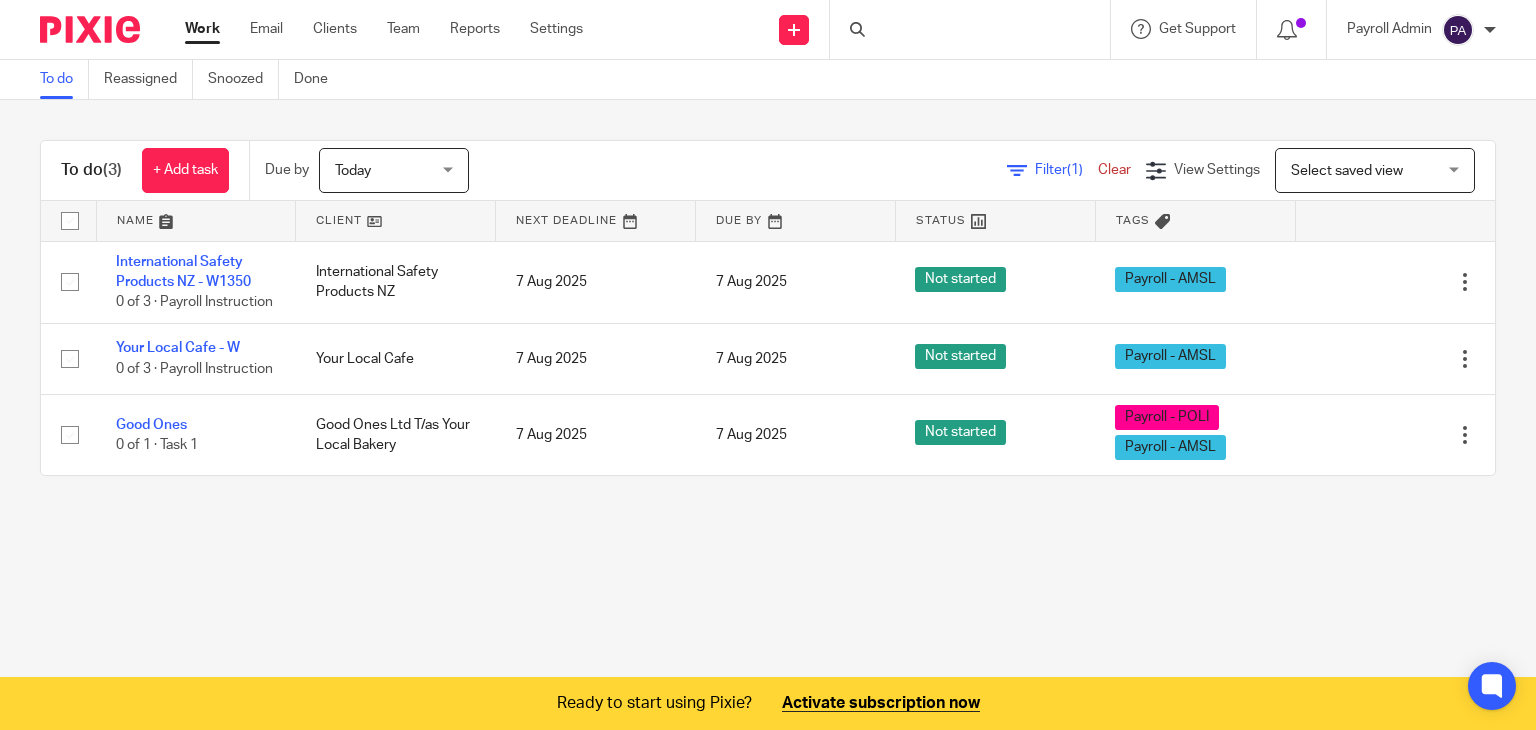 scroll, scrollTop: 0, scrollLeft: 0, axis: both 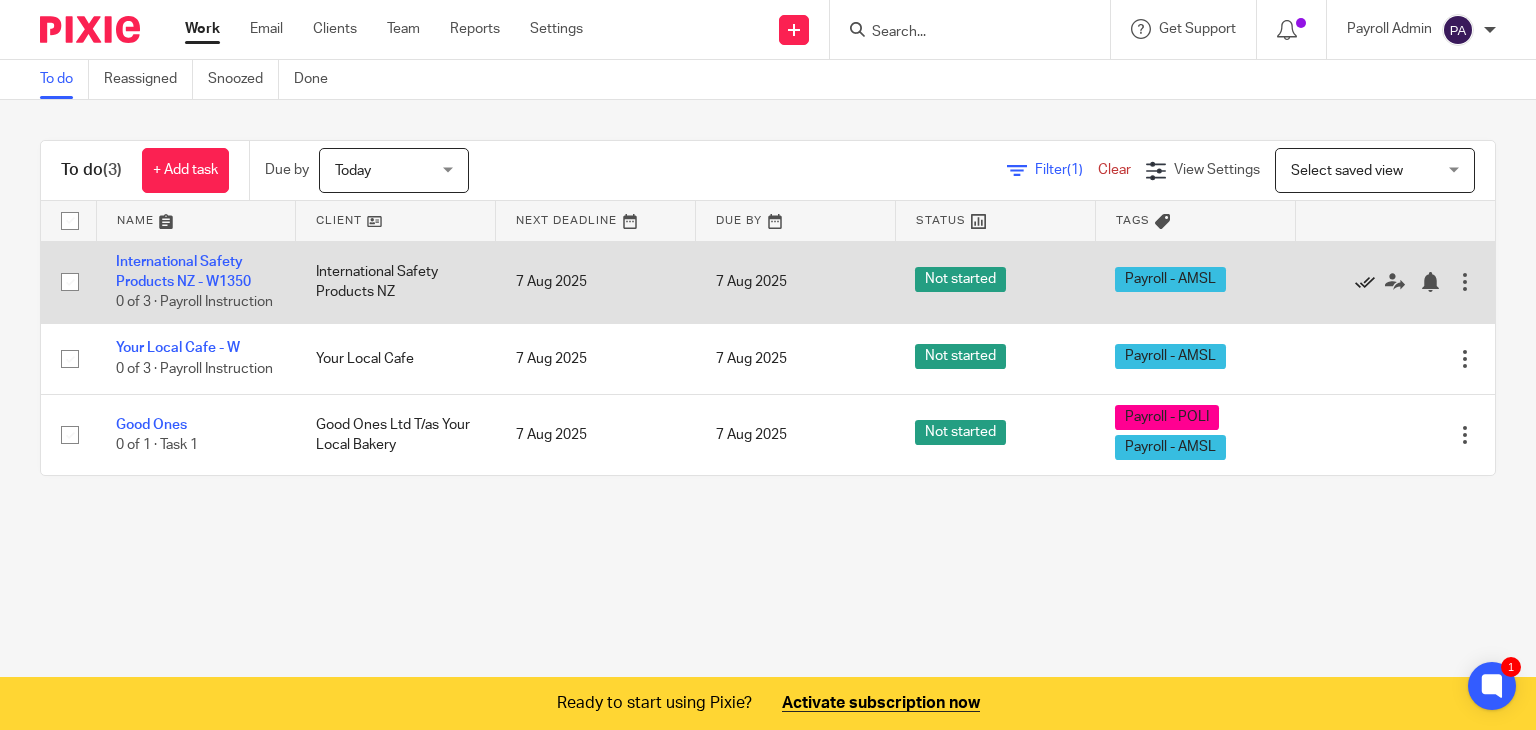 click at bounding box center [1365, 282] 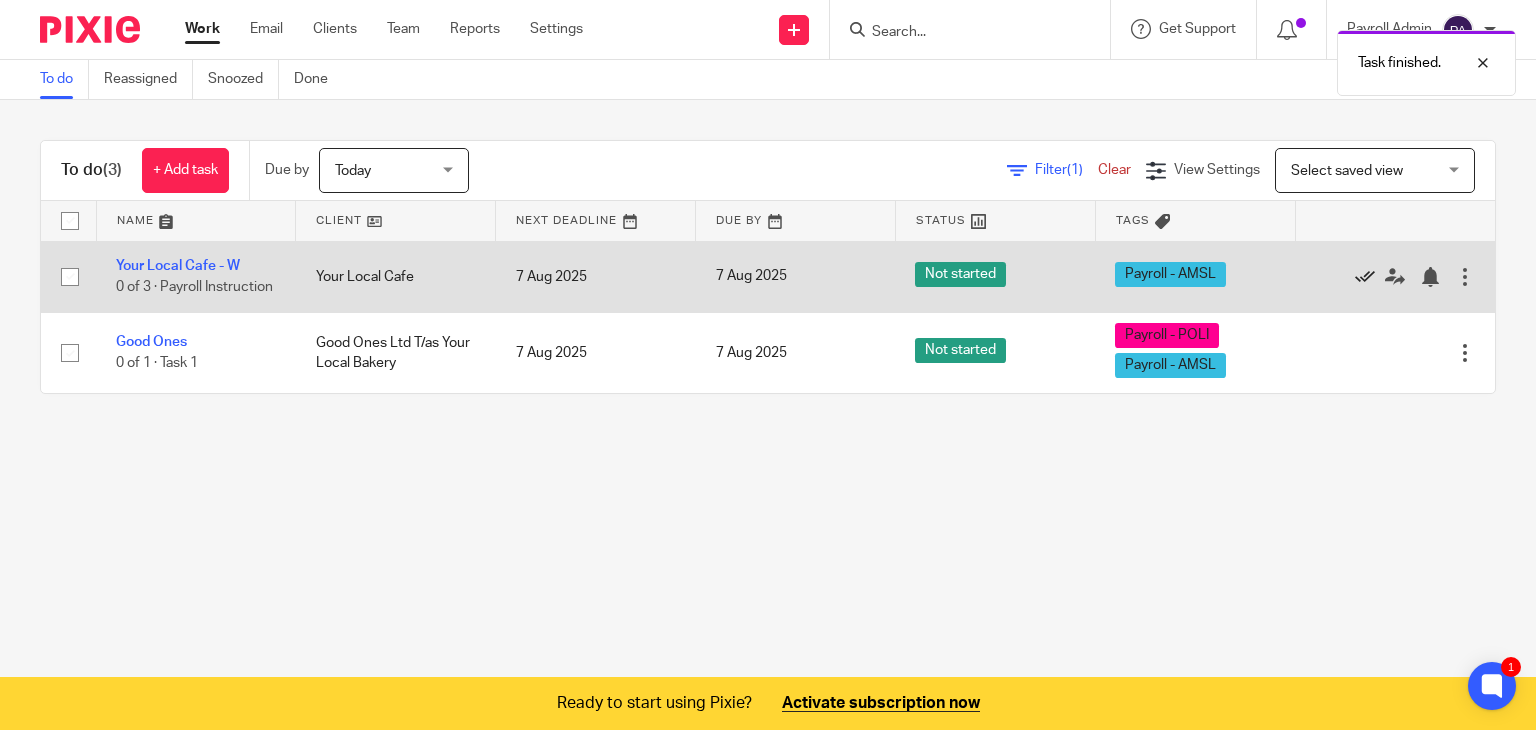 click at bounding box center [1365, 277] 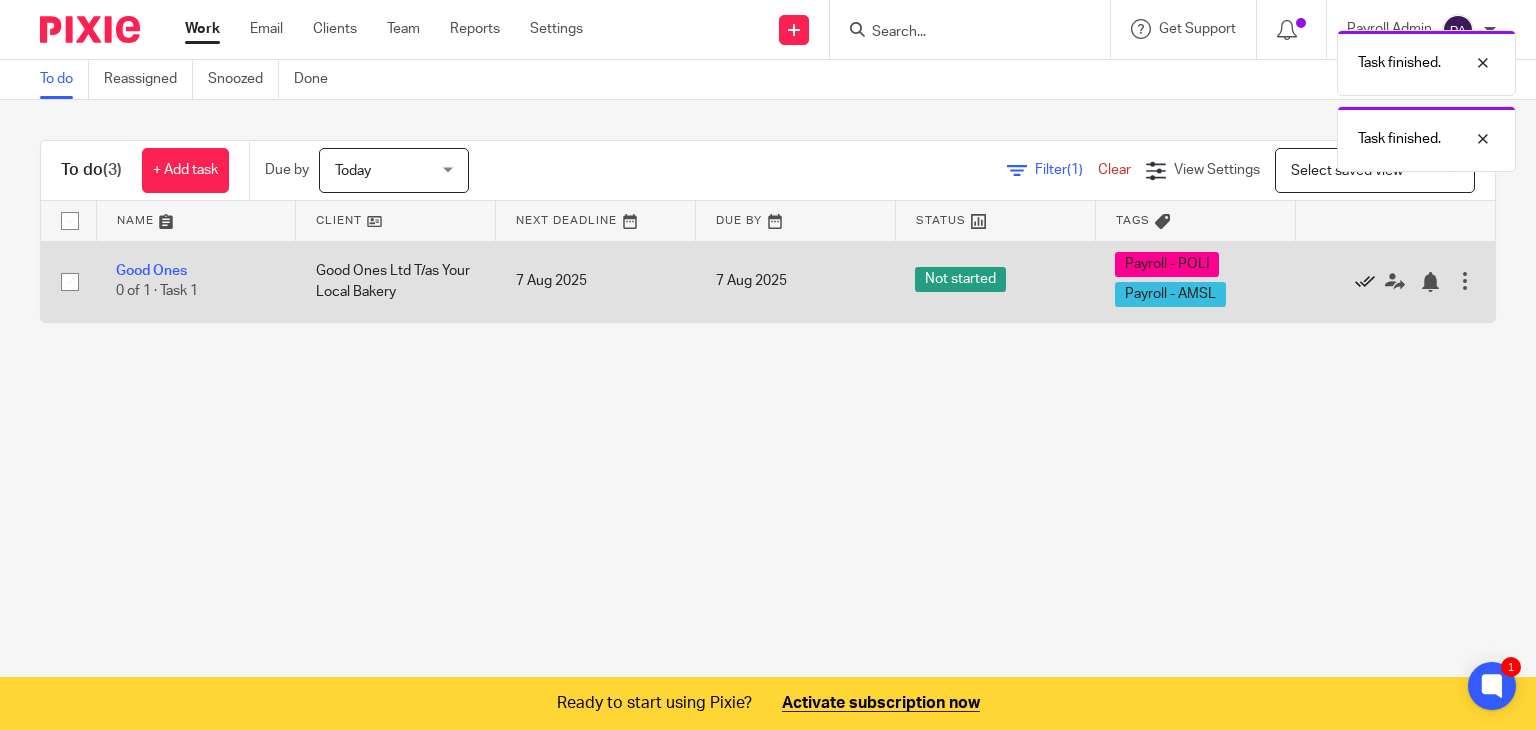 click at bounding box center (1365, 282) 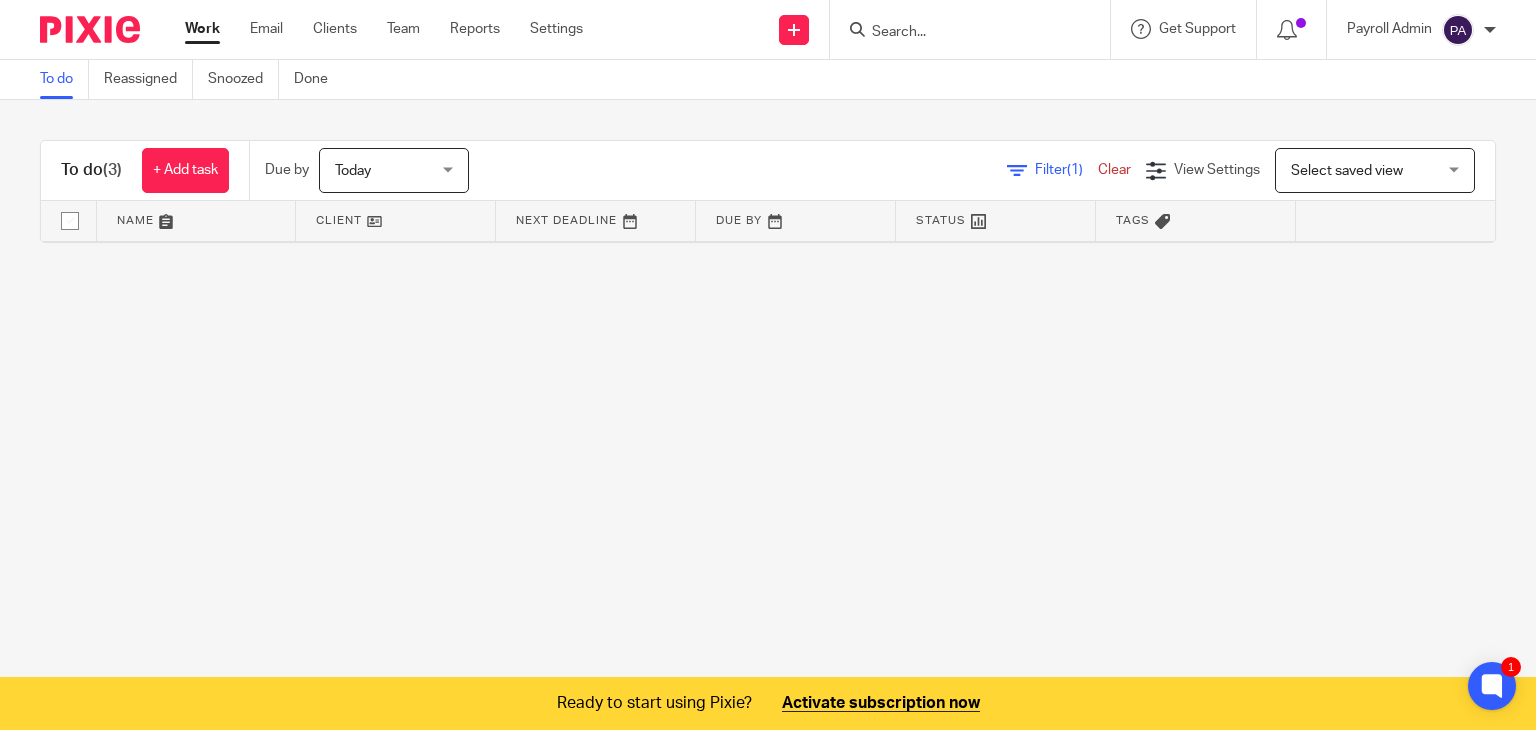 click on "Clear" at bounding box center (1114, 170) 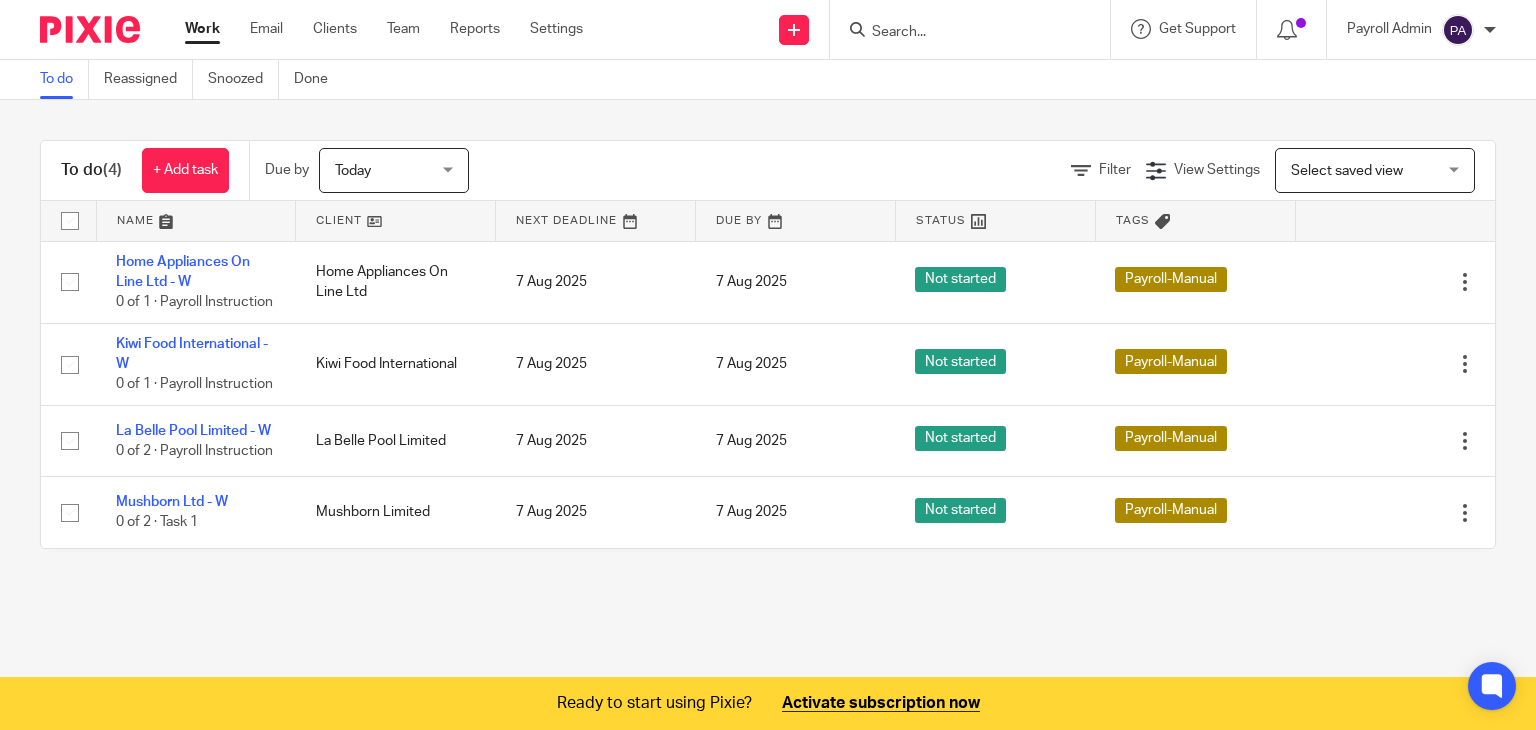 scroll, scrollTop: 0, scrollLeft: 0, axis: both 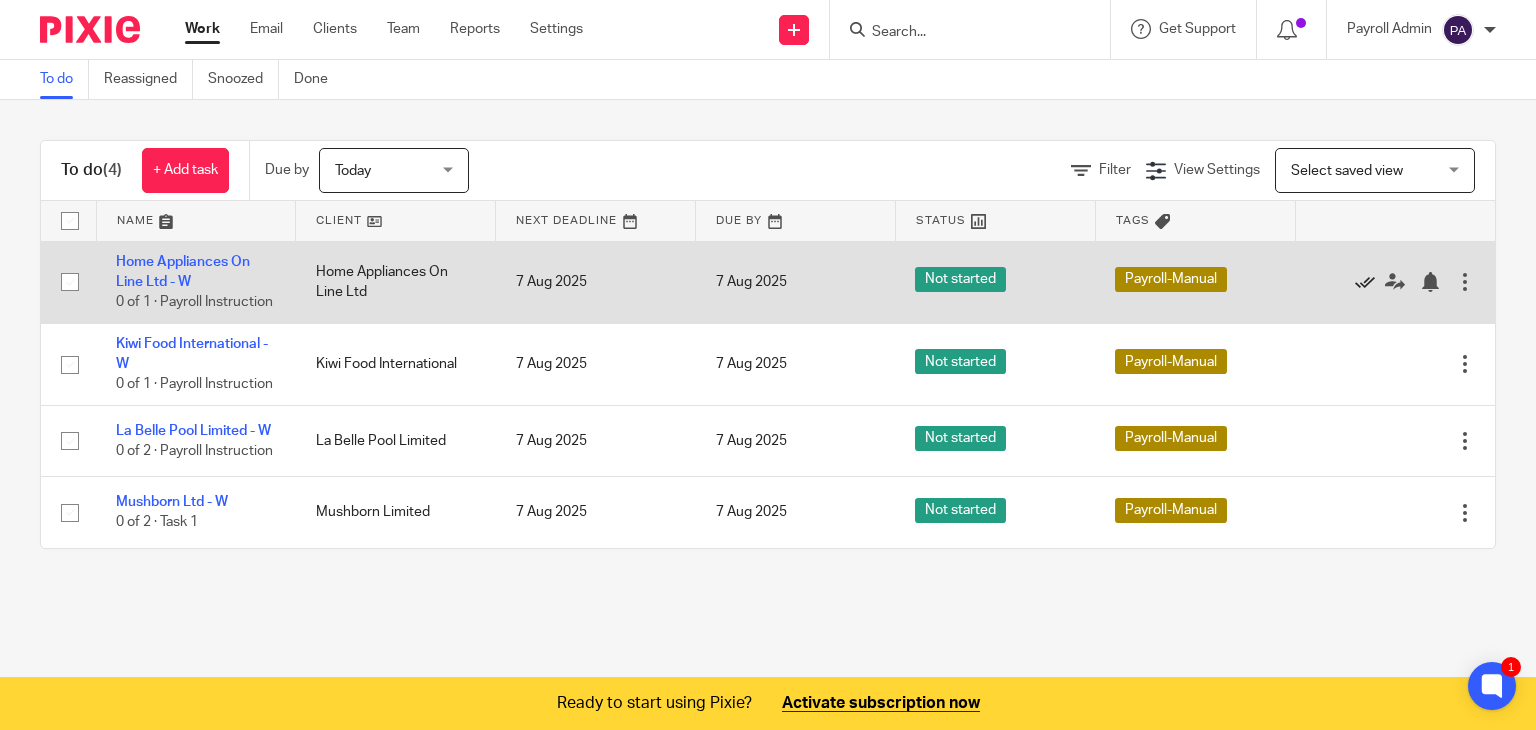 click at bounding box center (1365, 282) 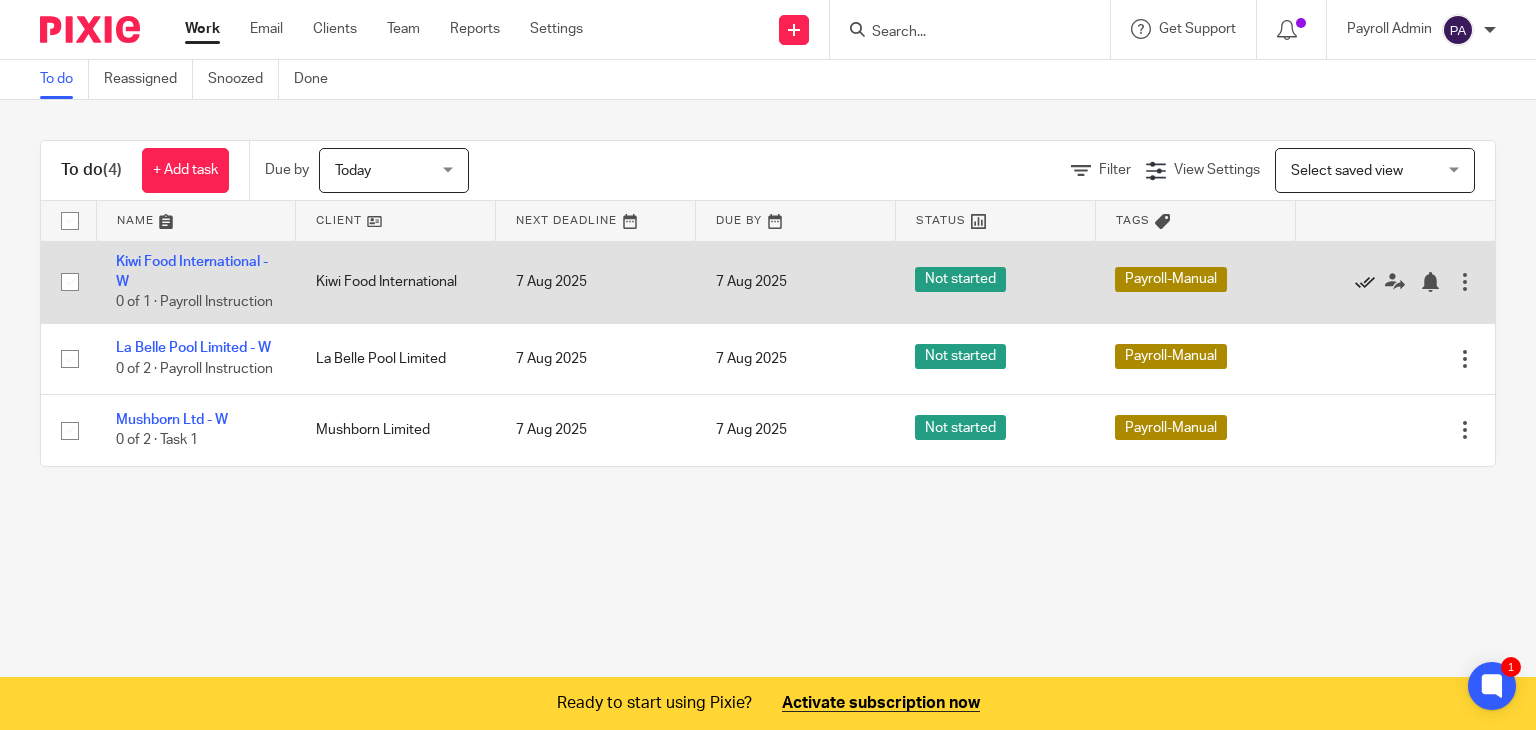 click at bounding box center [1365, 282] 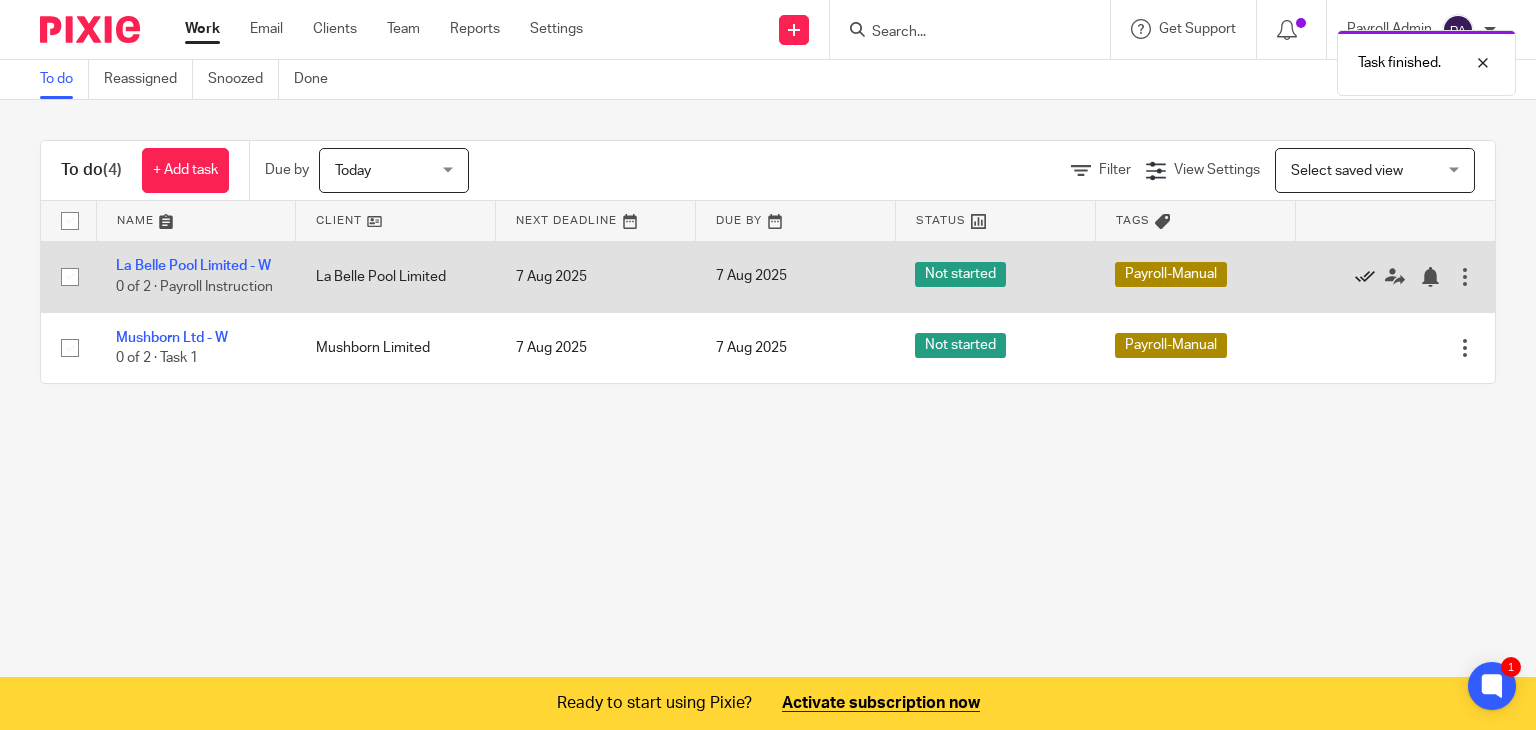 click at bounding box center (1365, 277) 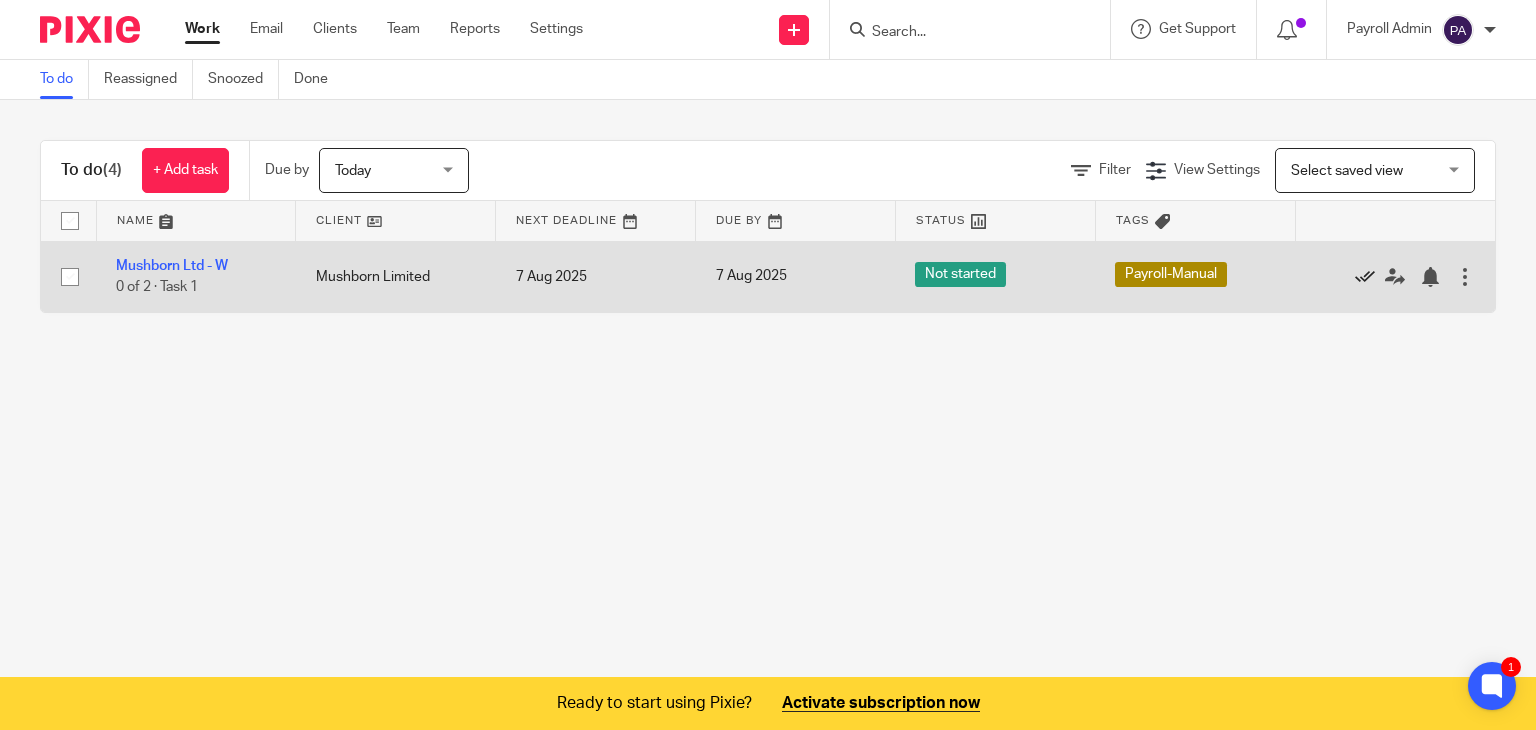 click at bounding box center (1365, 277) 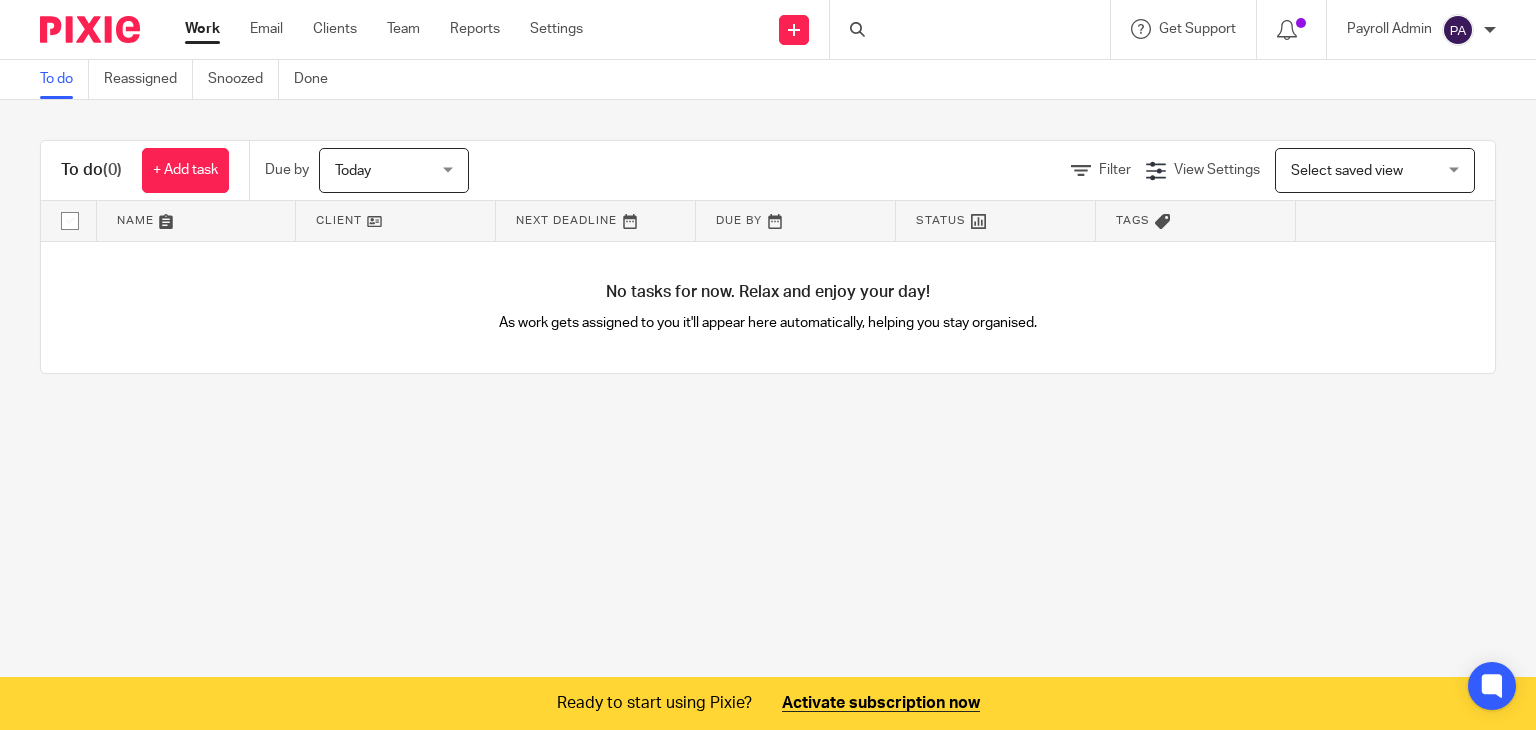scroll, scrollTop: 0, scrollLeft: 0, axis: both 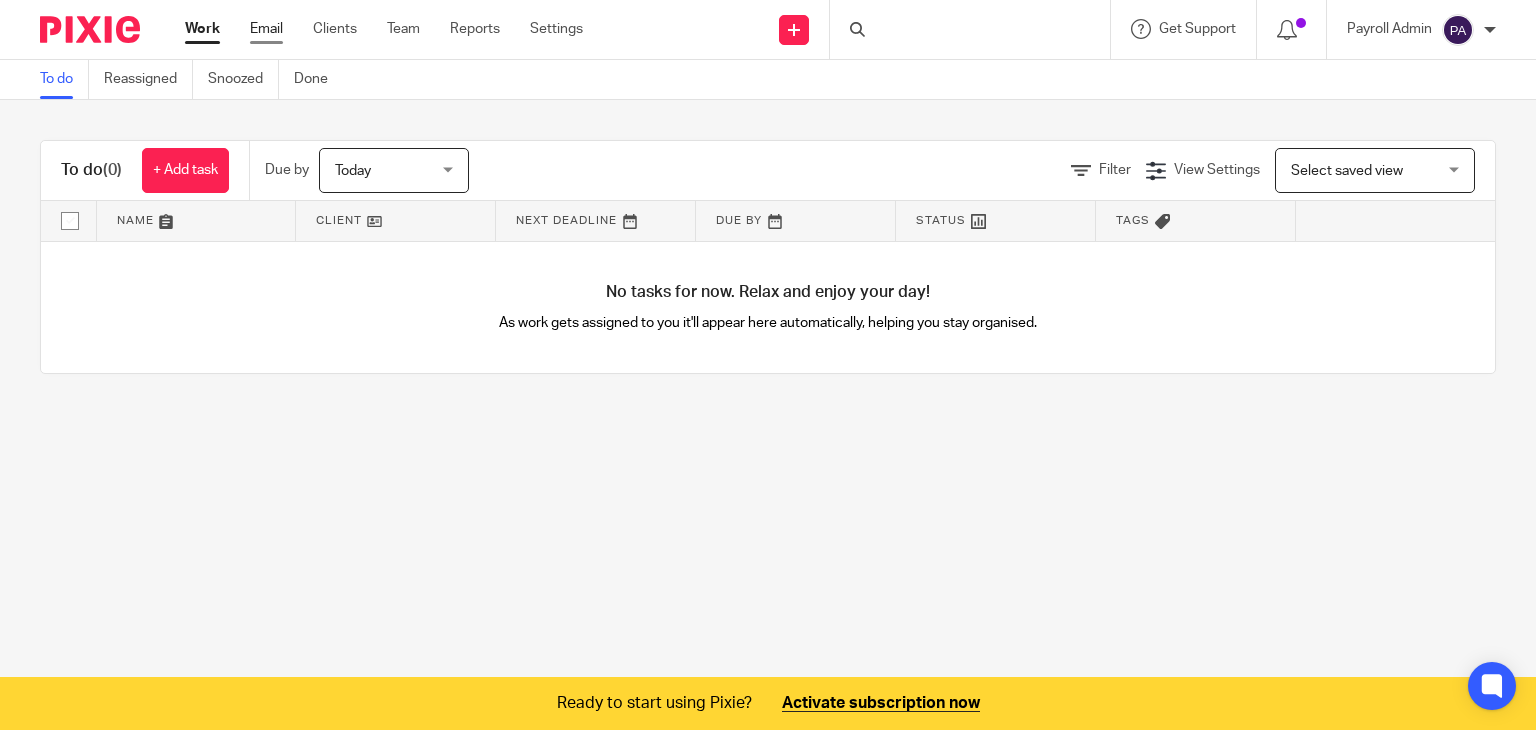 click on "Email" at bounding box center [266, 29] 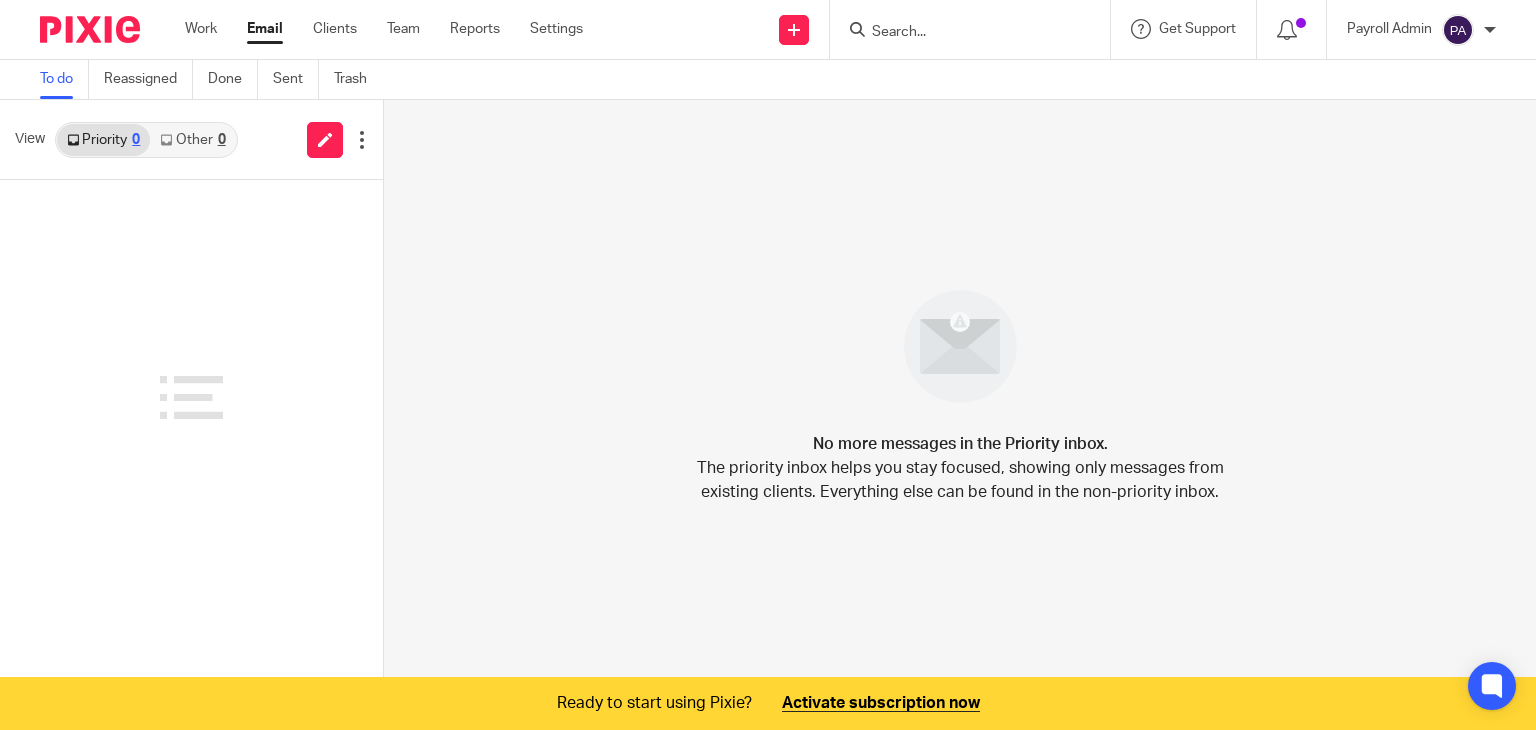 scroll, scrollTop: 0, scrollLeft: 0, axis: both 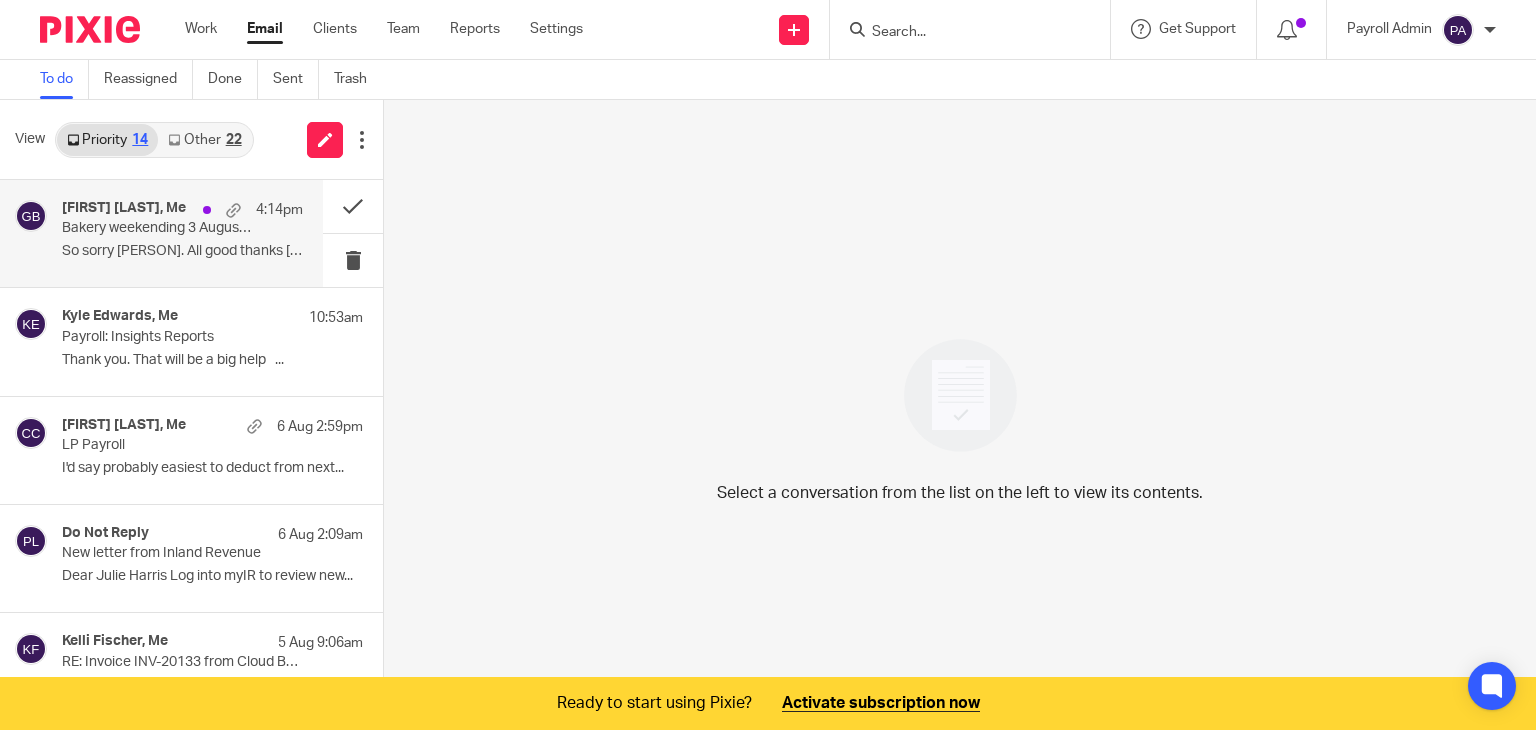 click on "Bakery weekending 3 August 25" at bounding box center (158, 228) 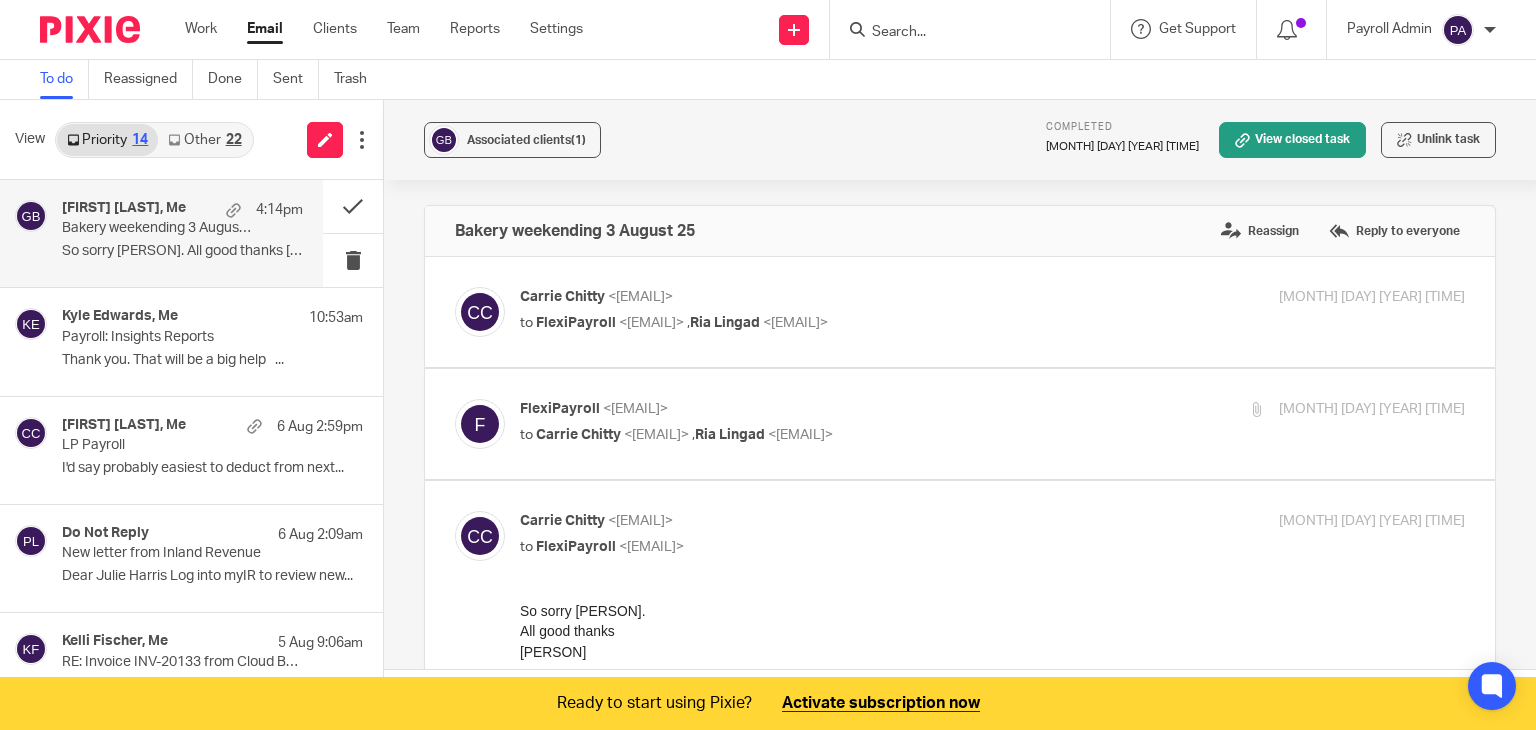 scroll, scrollTop: 0, scrollLeft: 0, axis: both 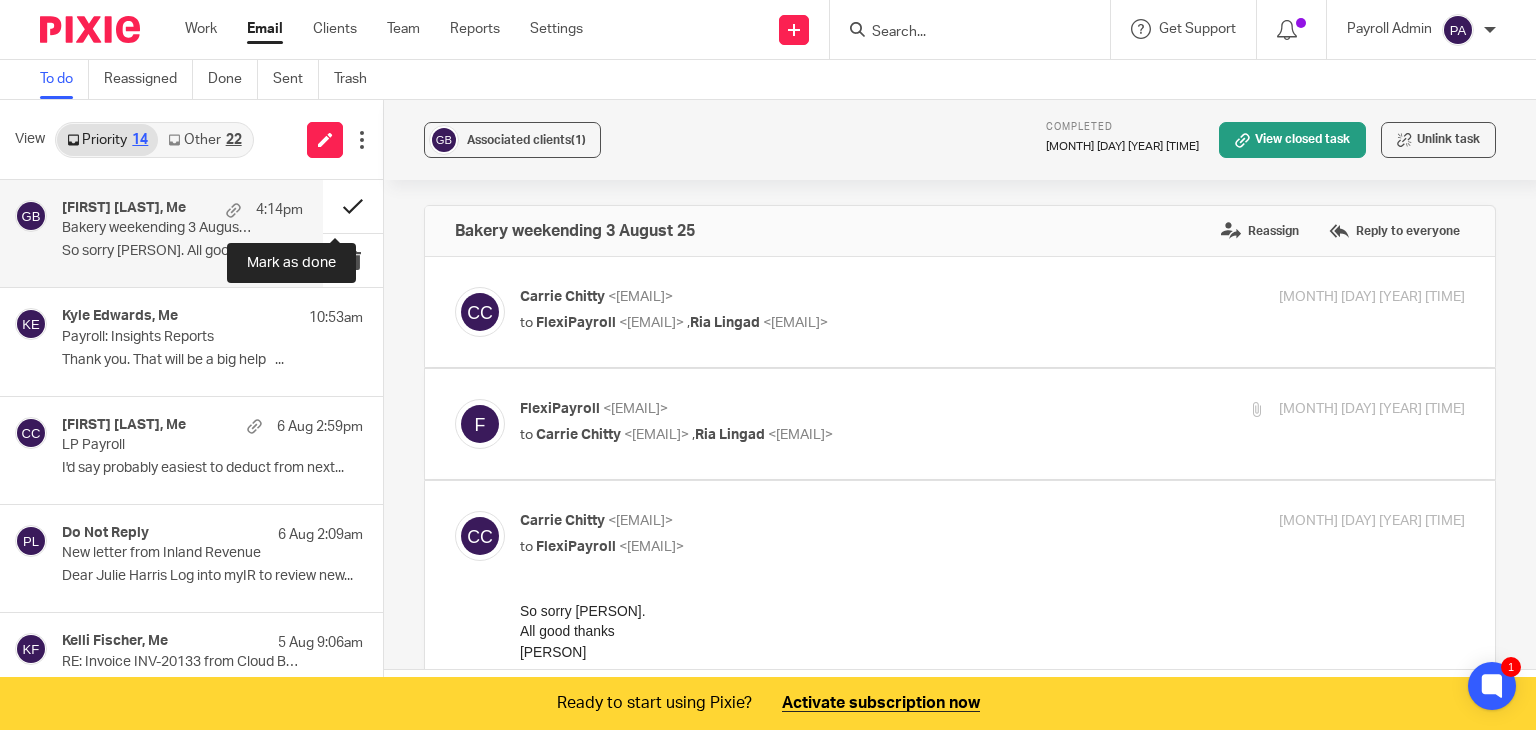 click at bounding box center [353, 206] 